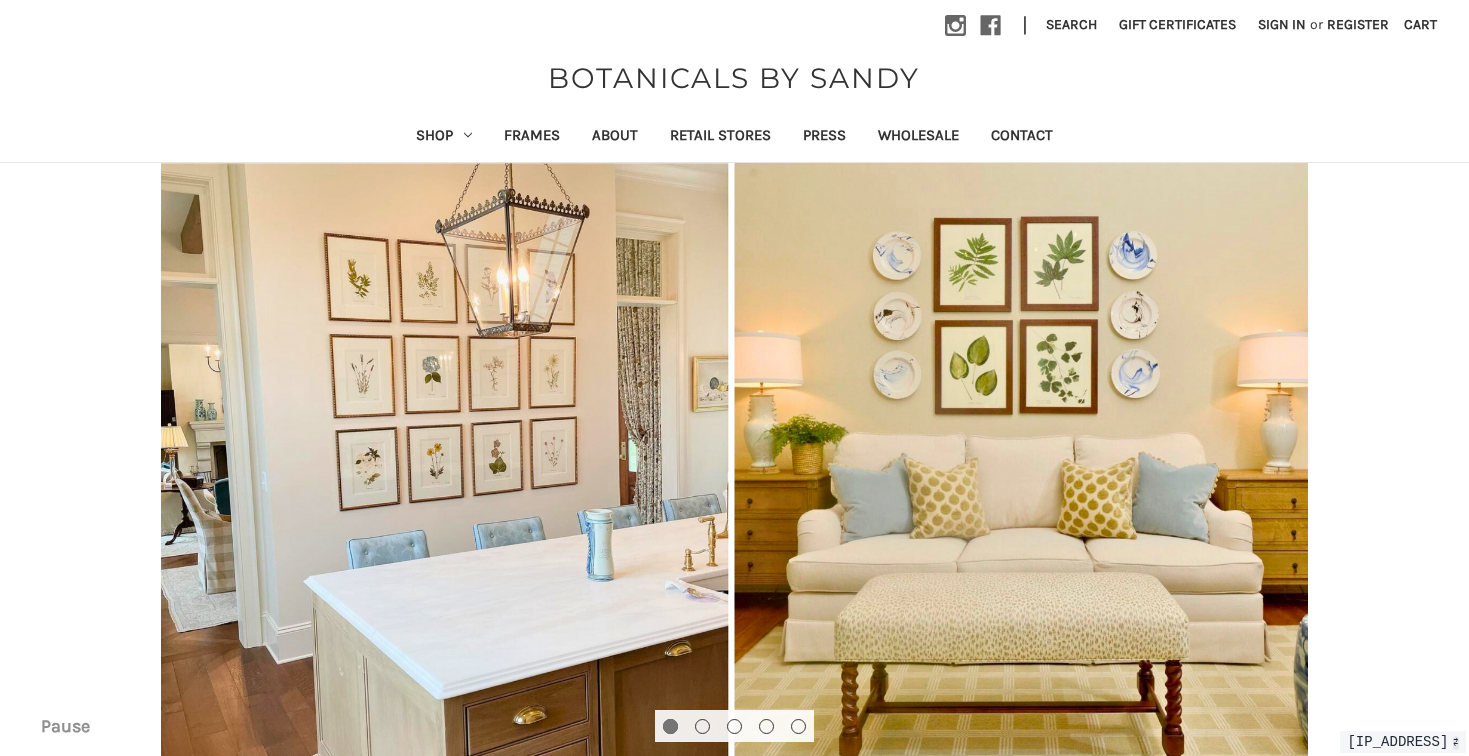 scroll, scrollTop: 0, scrollLeft: 0, axis: both 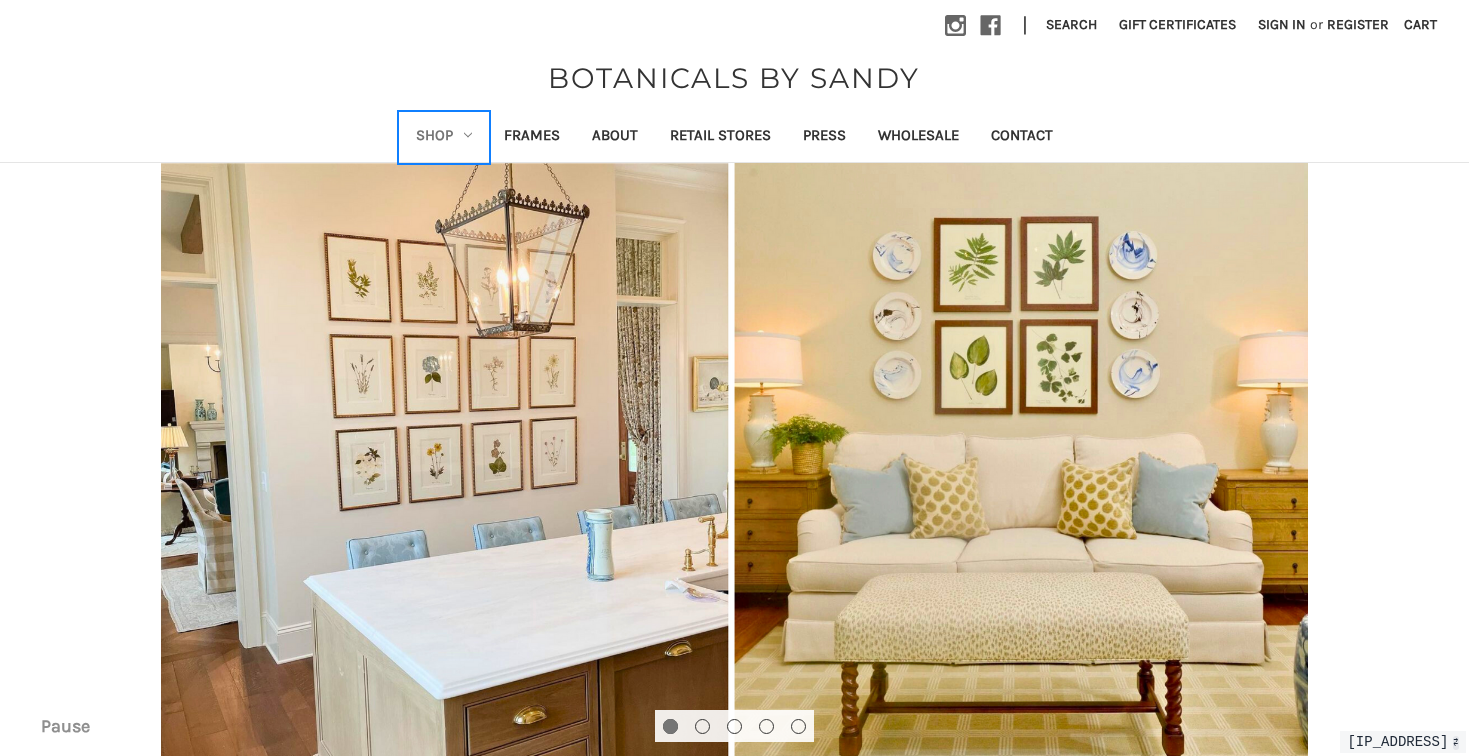 click on "Shop" at bounding box center (444, 137) 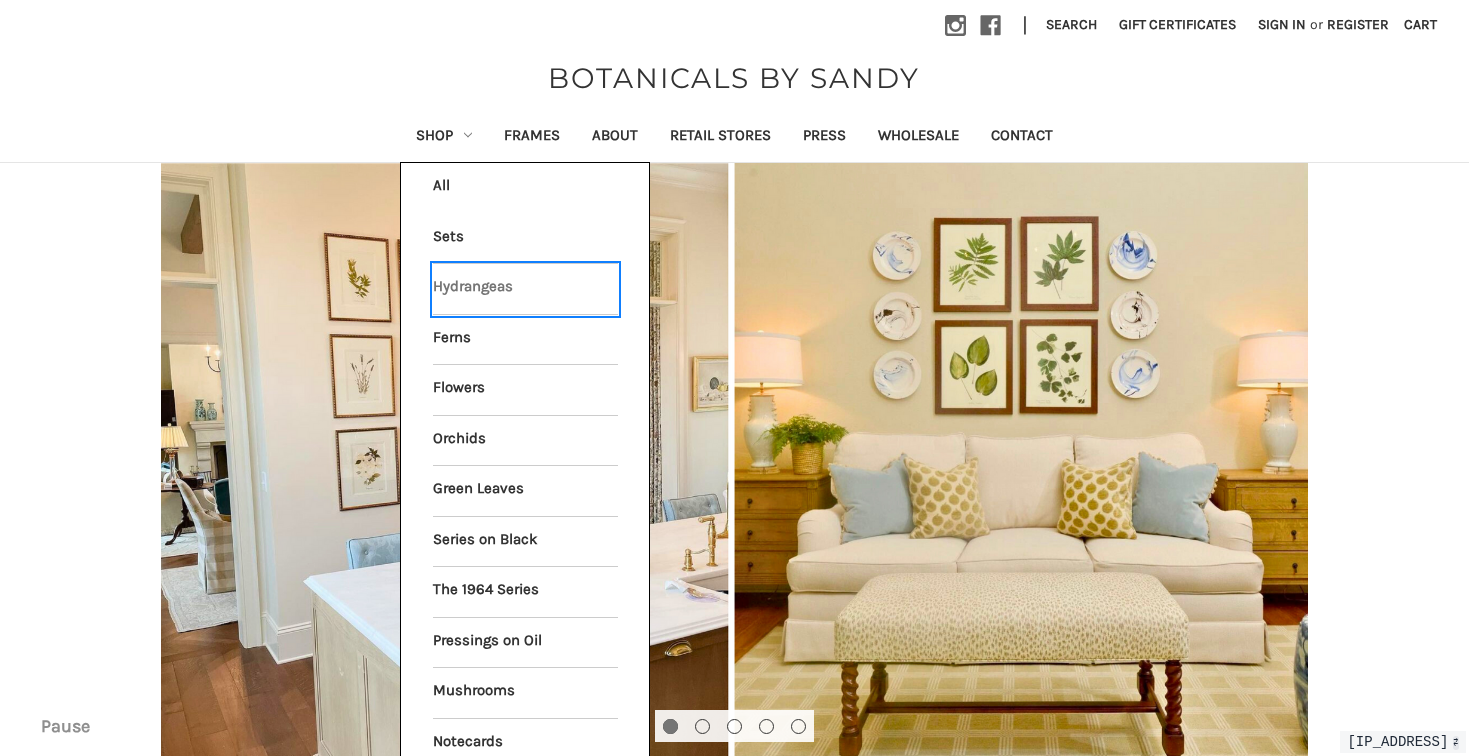click on "Hydrangeas" at bounding box center [525, 289] 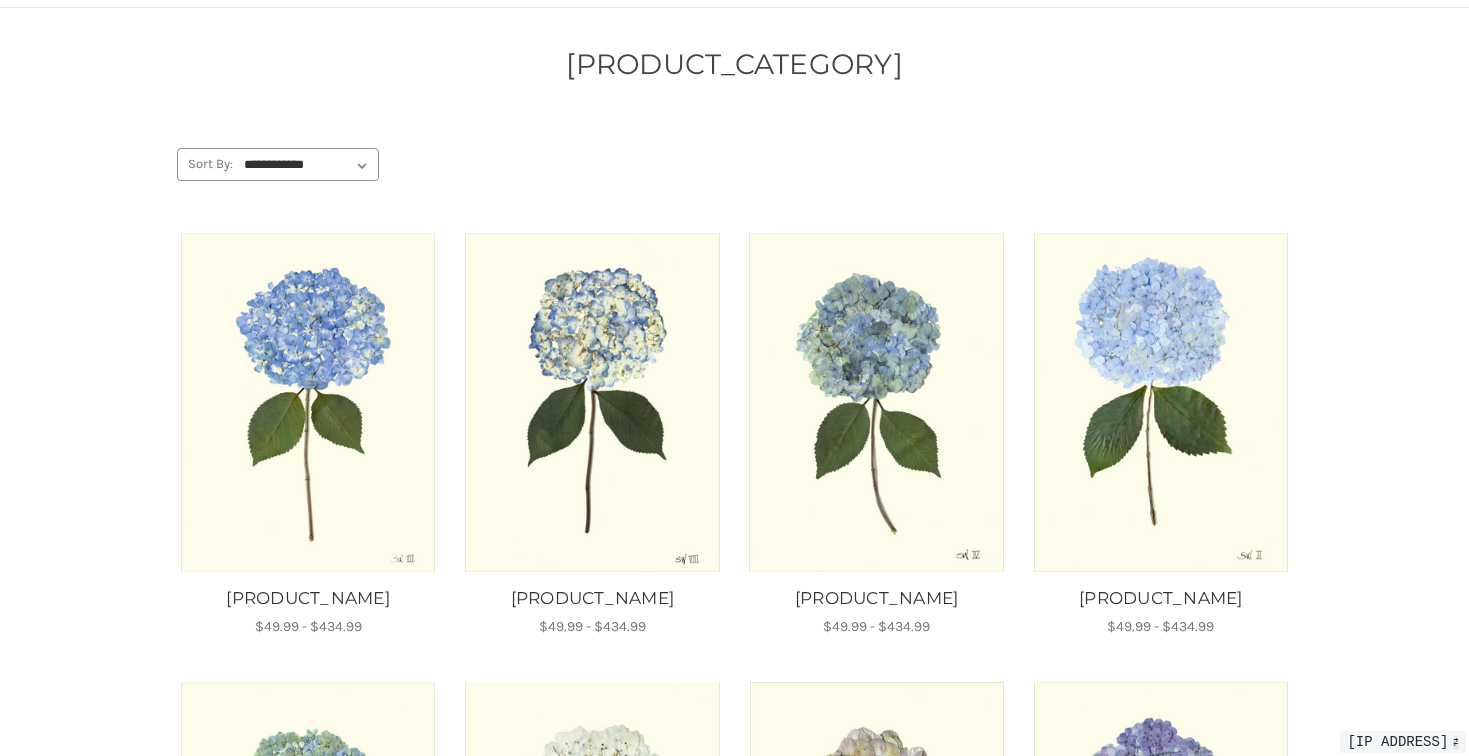 scroll, scrollTop: 175, scrollLeft: 0, axis: vertical 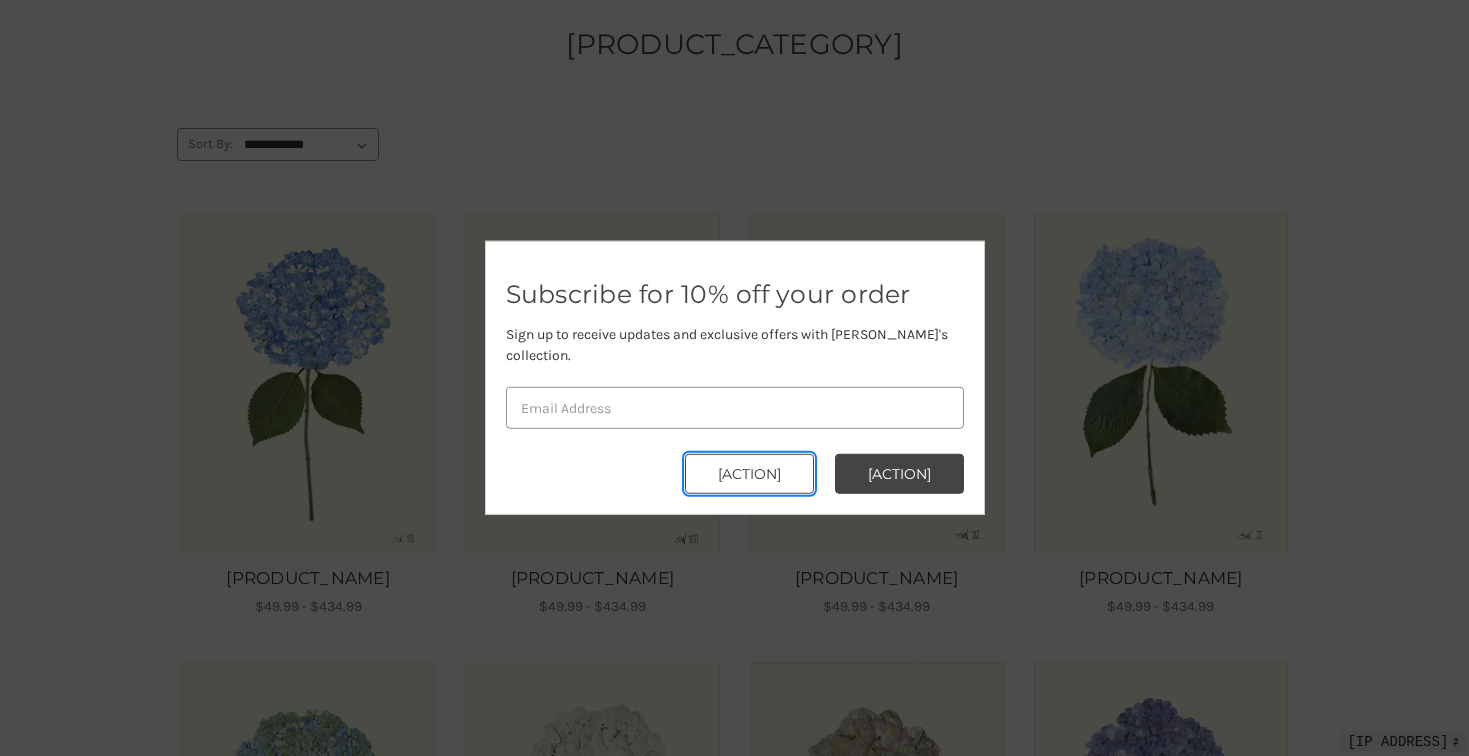 click on "No Thanks" at bounding box center (899, 474) 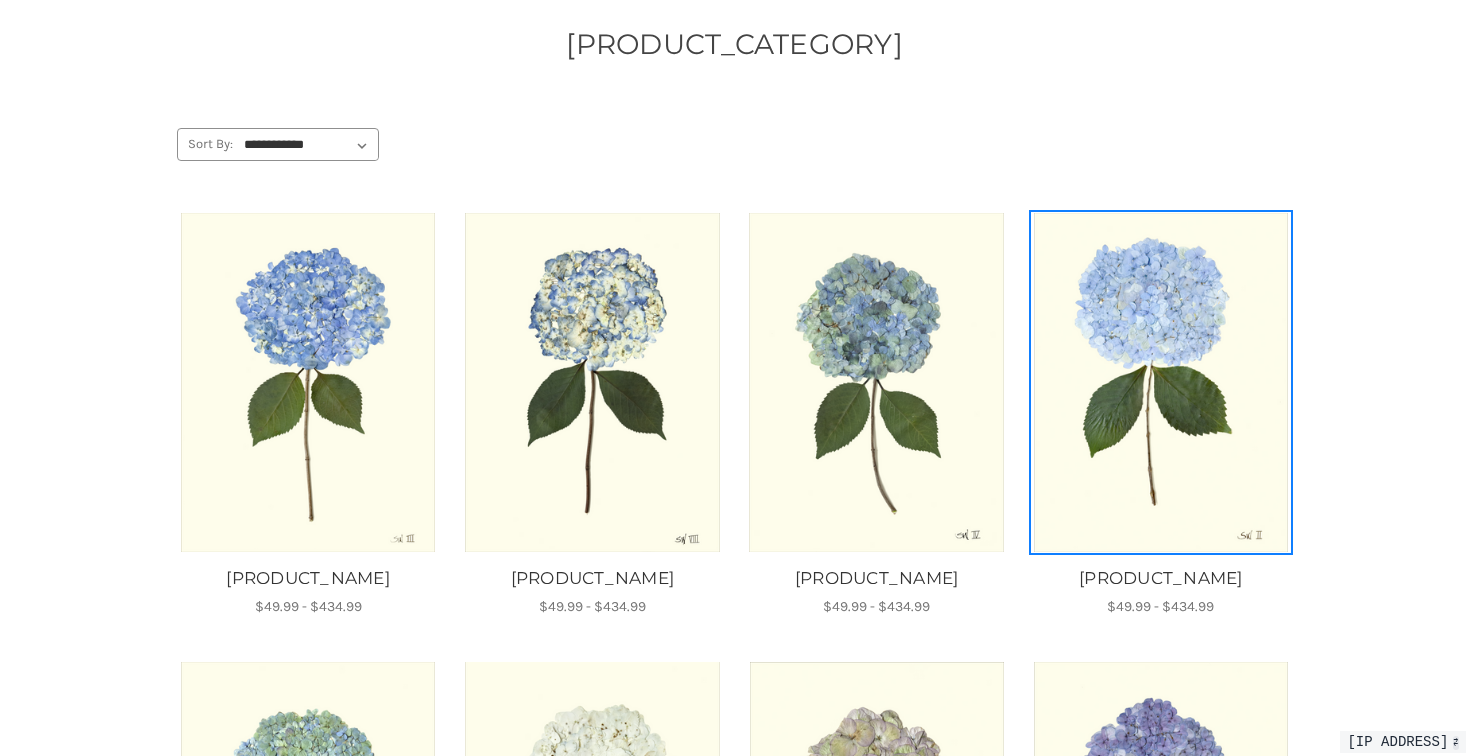click at bounding box center [1160, 382] 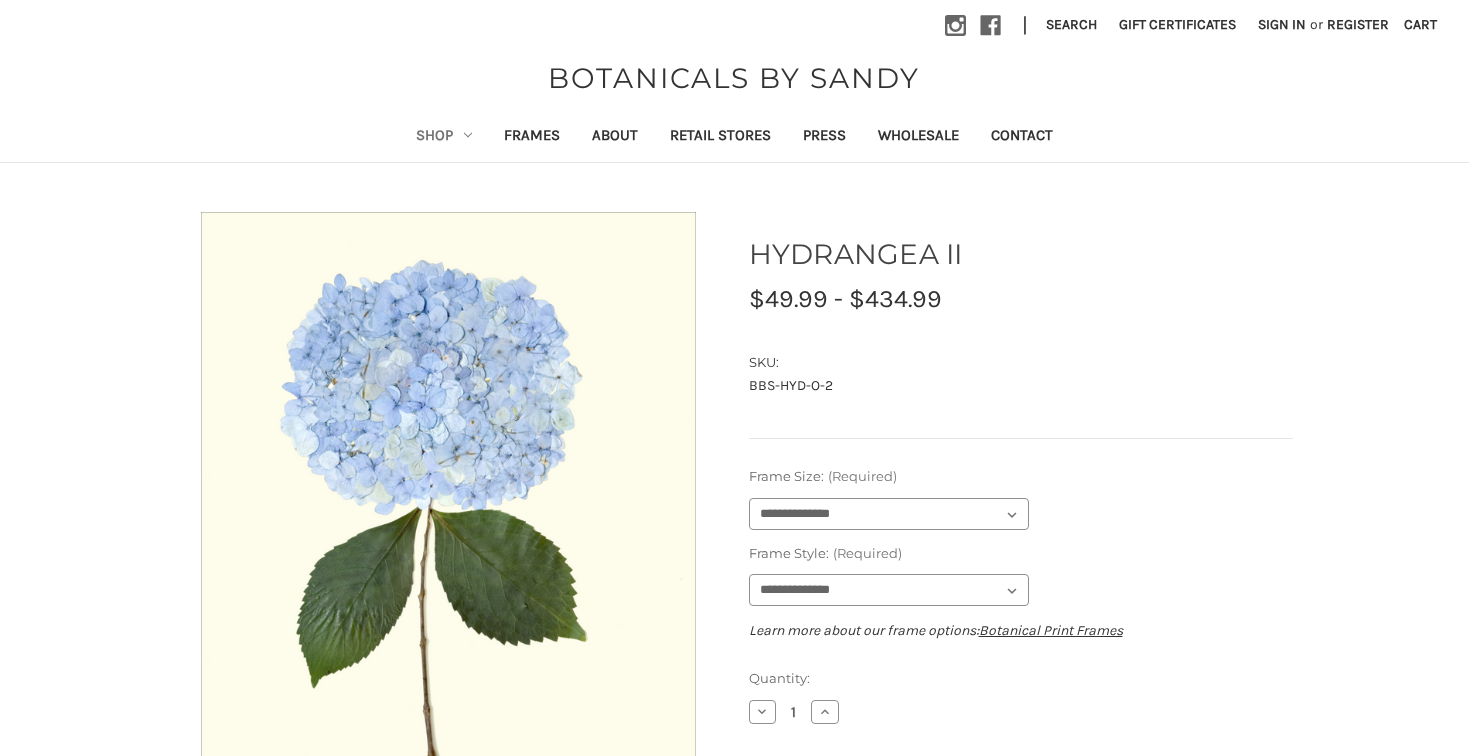 scroll, scrollTop: 0, scrollLeft: 0, axis: both 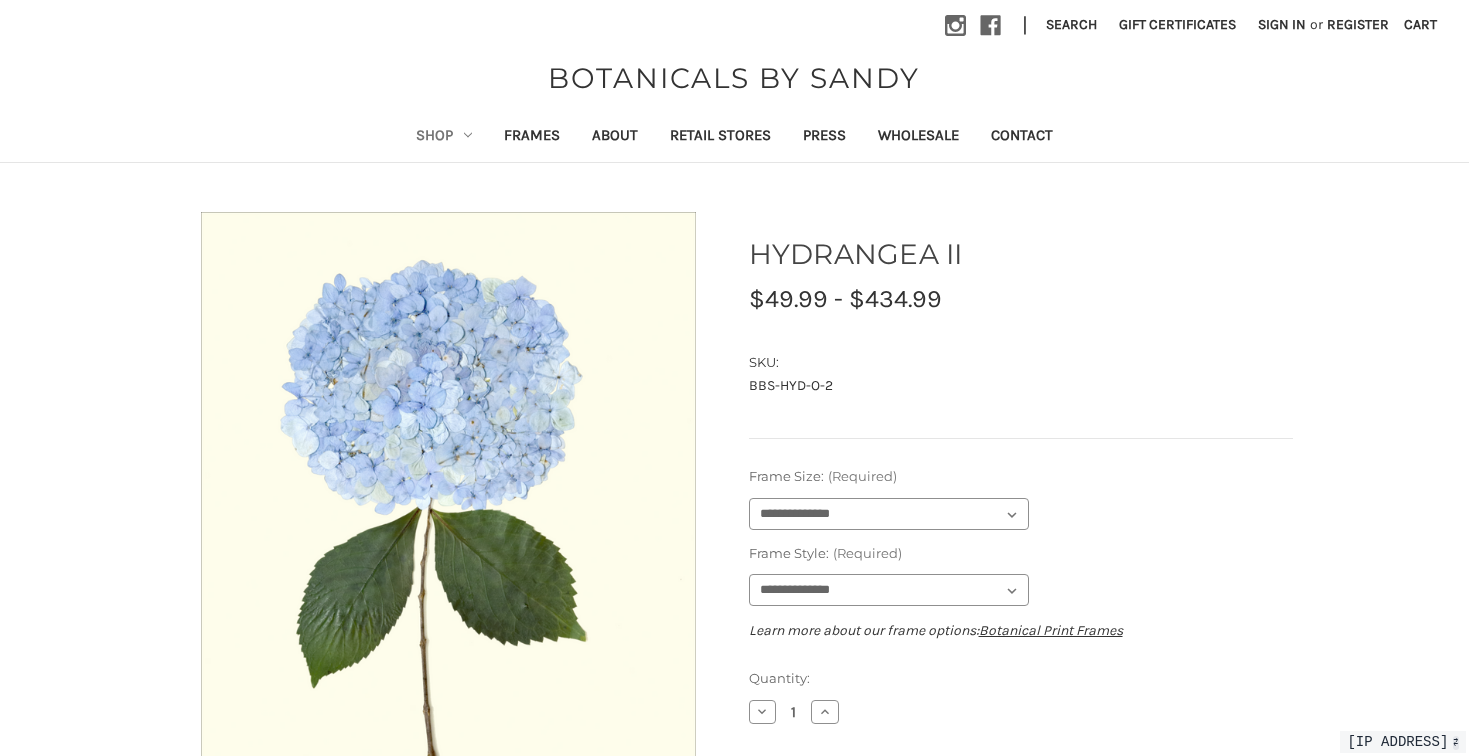 click on "**********" at bounding box center (1021, 554) 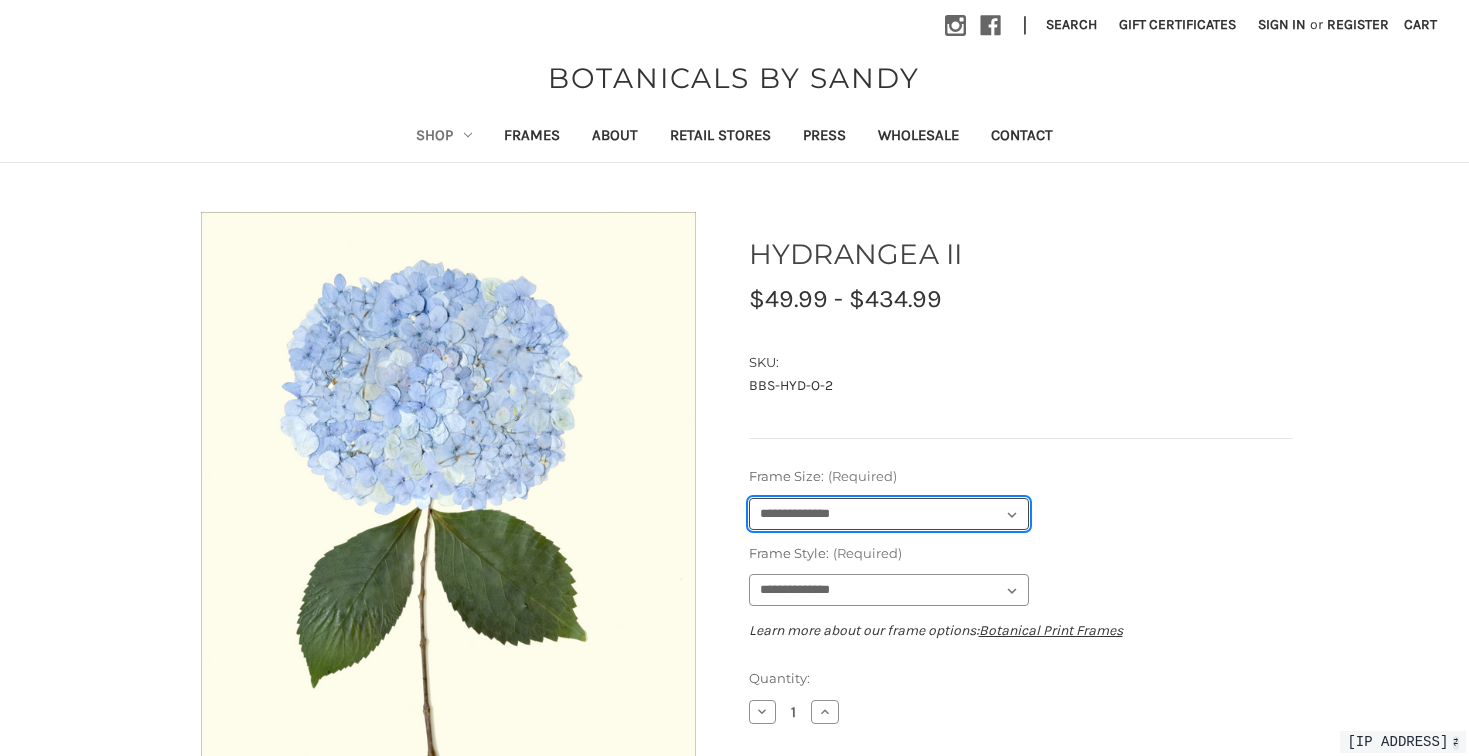 click on "**********" at bounding box center (889, 514) 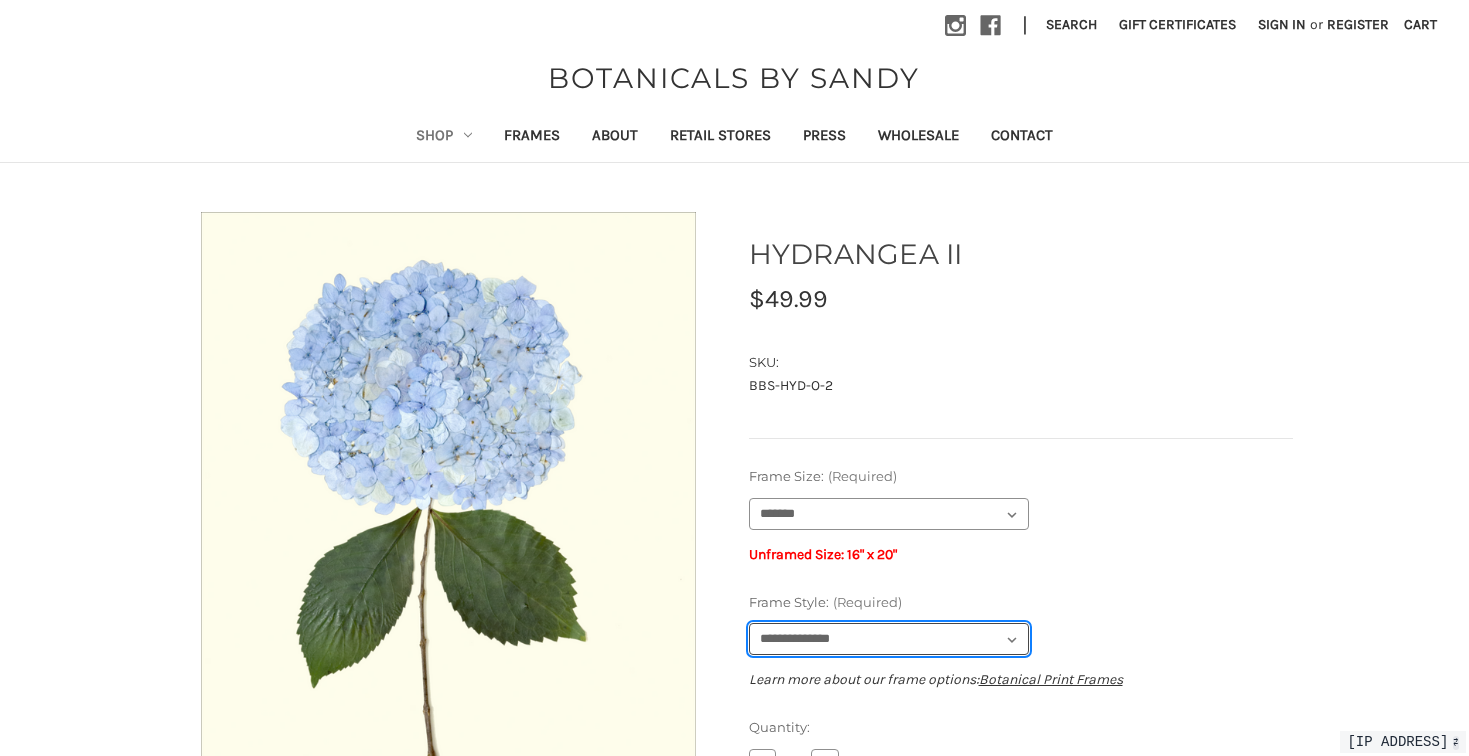 click on "**********" at bounding box center (889, 639) 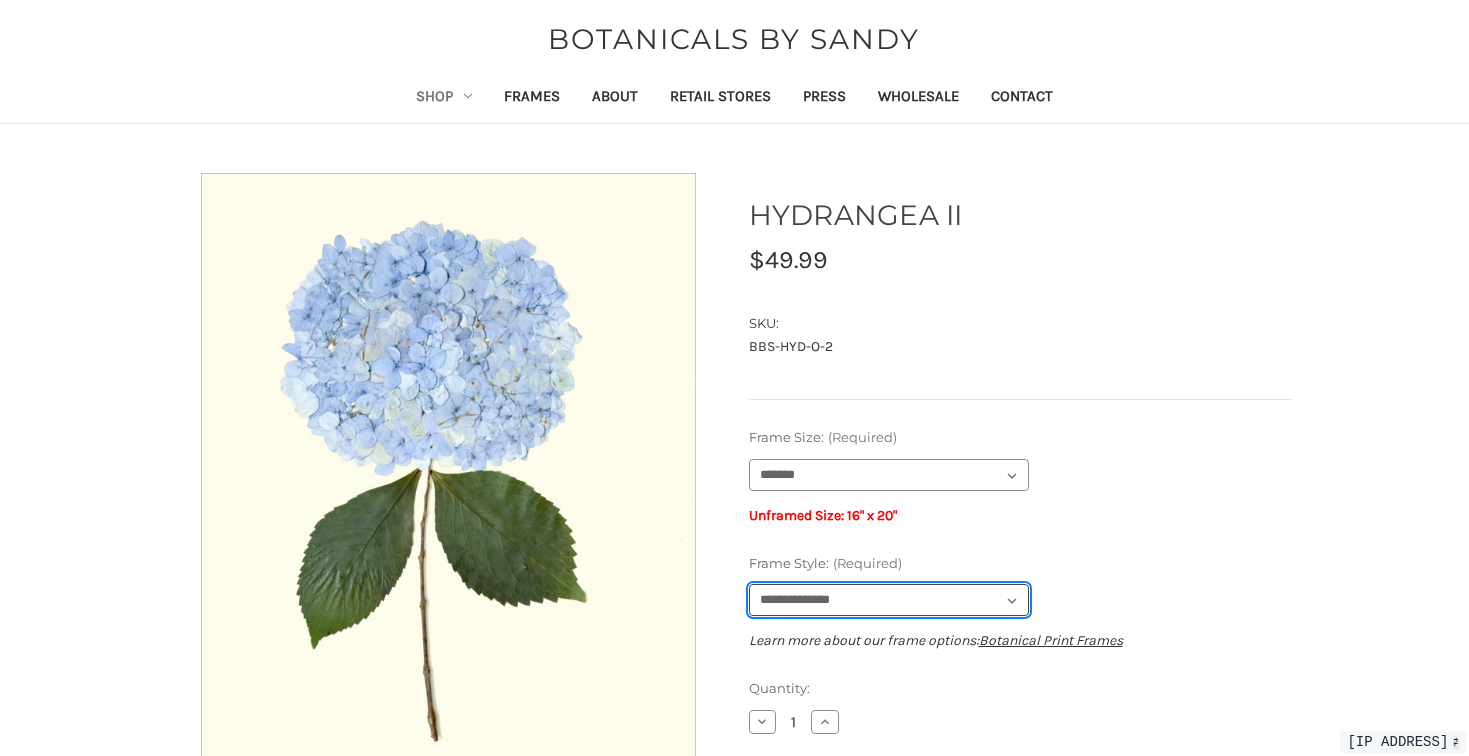 click on "**********" at bounding box center (889, 600) 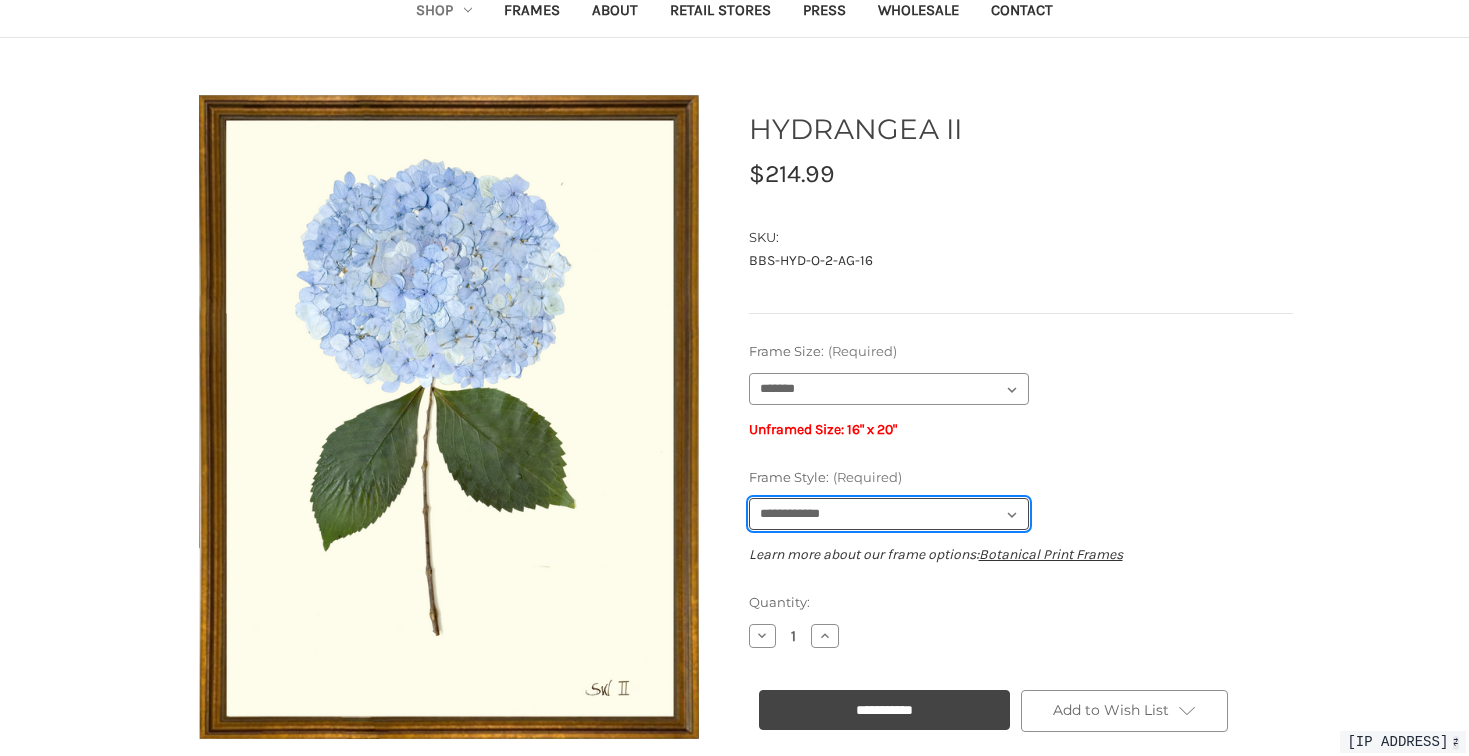 scroll, scrollTop: 134, scrollLeft: 0, axis: vertical 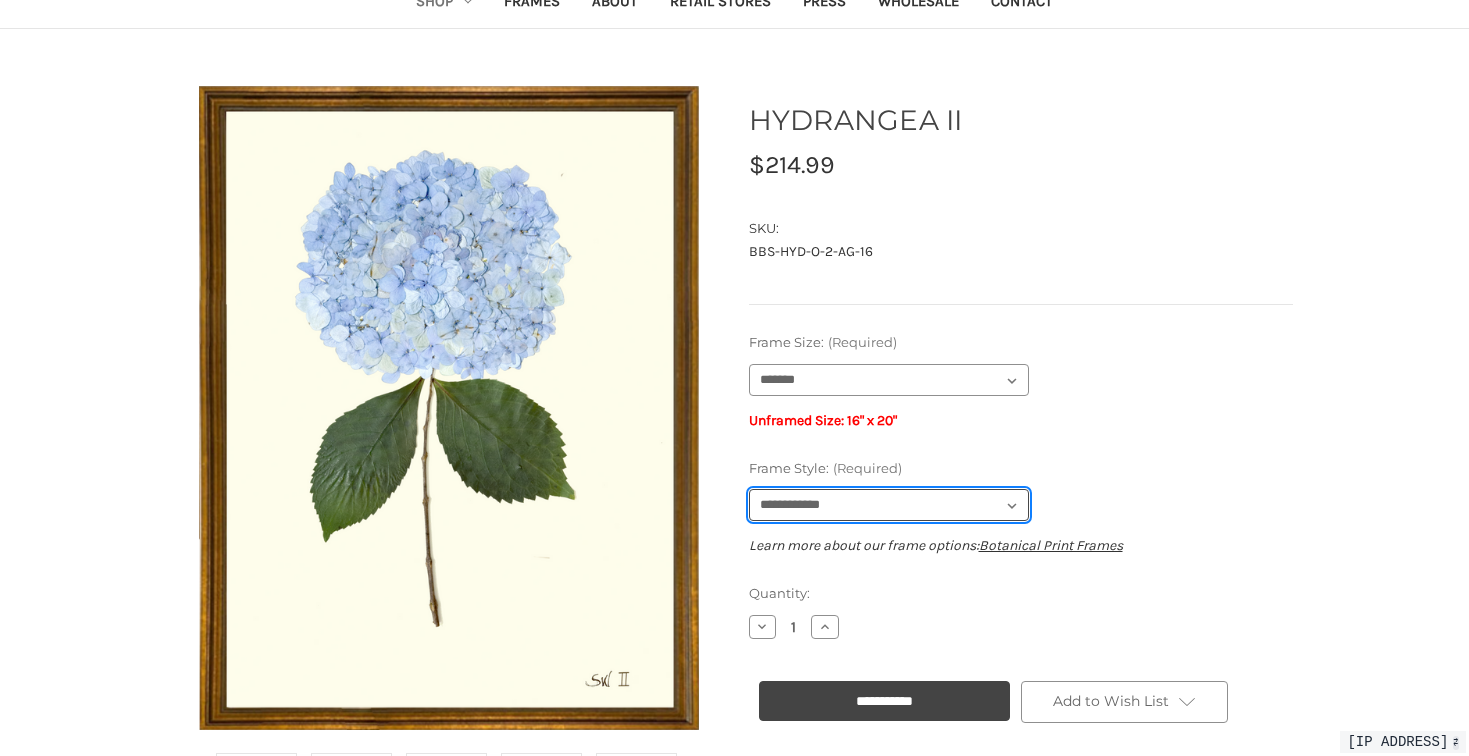 click on "**********" at bounding box center (889, 505) 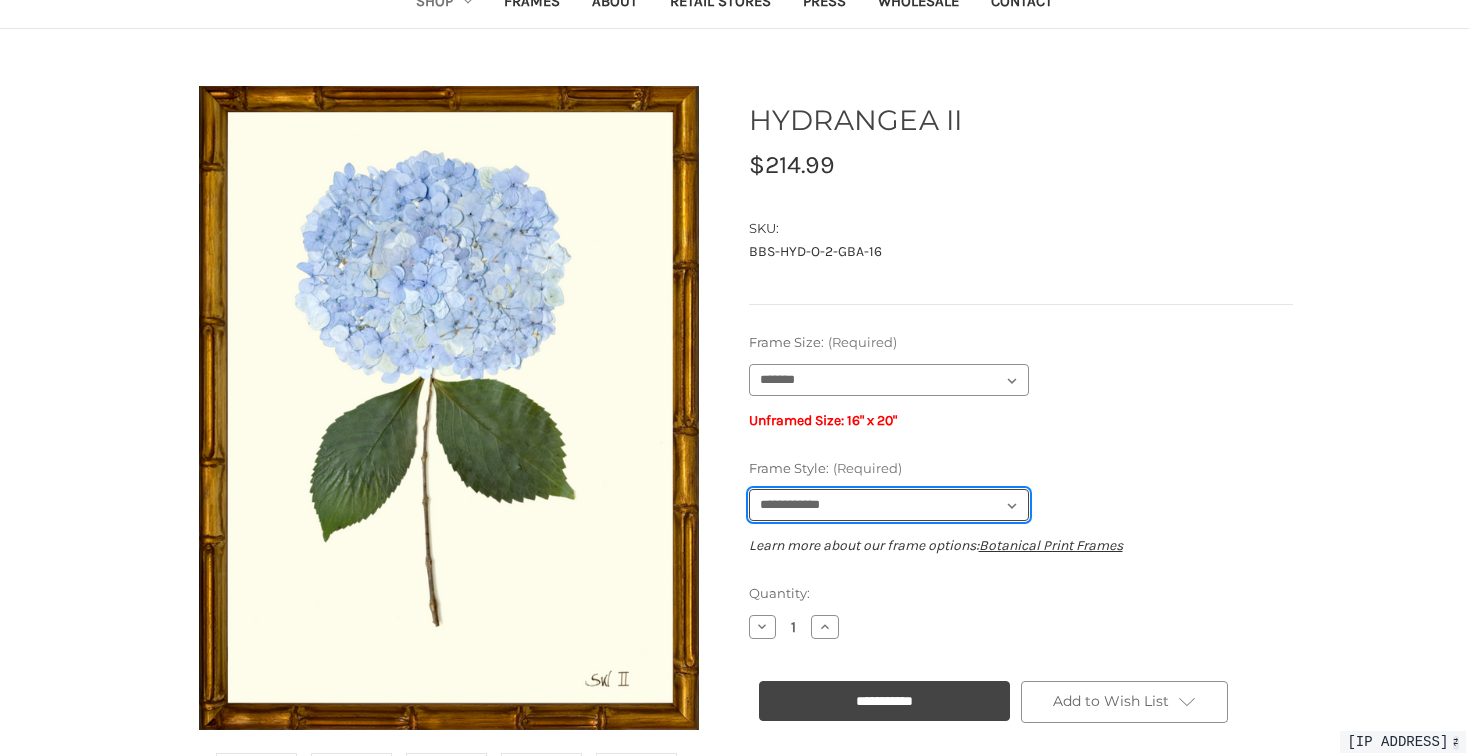 click on "**********" at bounding box center [889, 505] 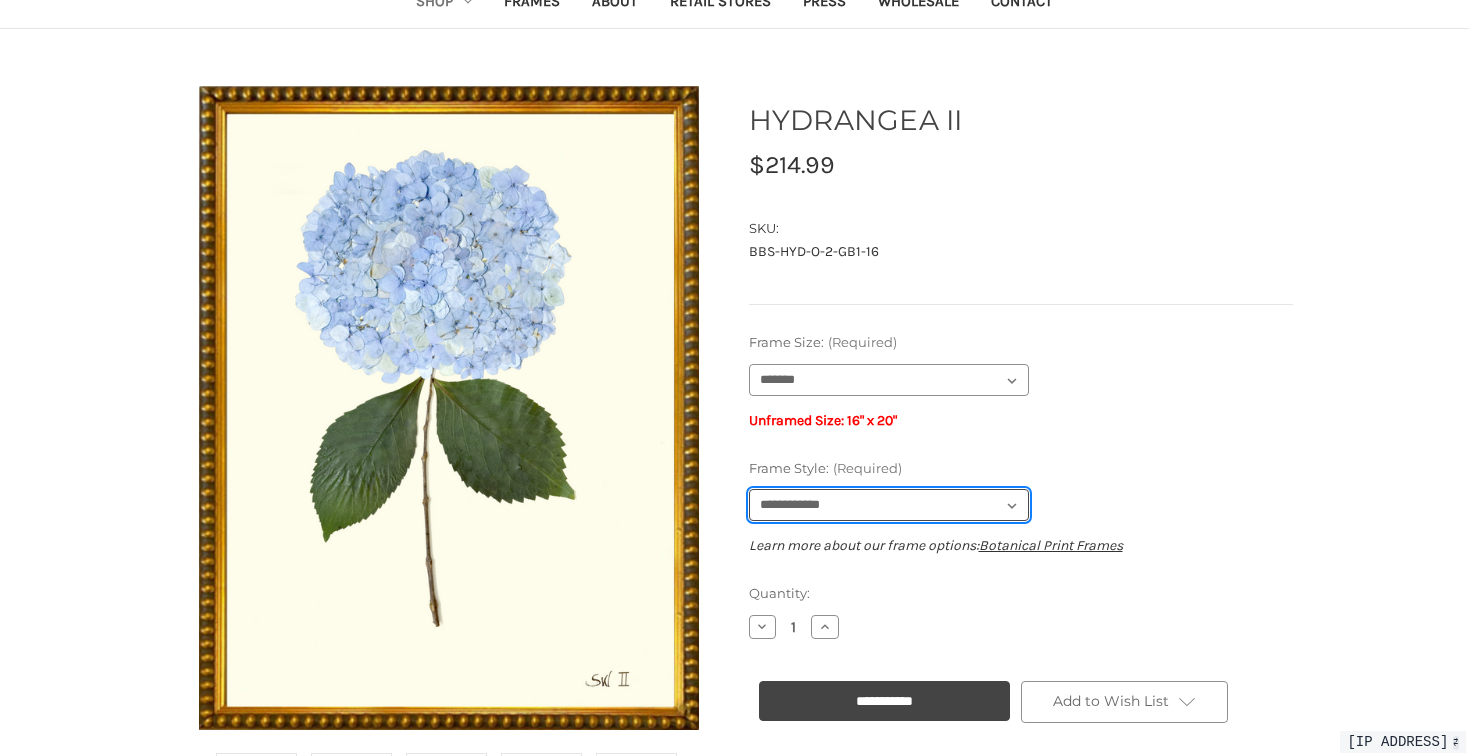 click on "**********" at bounding box center (889, 505) 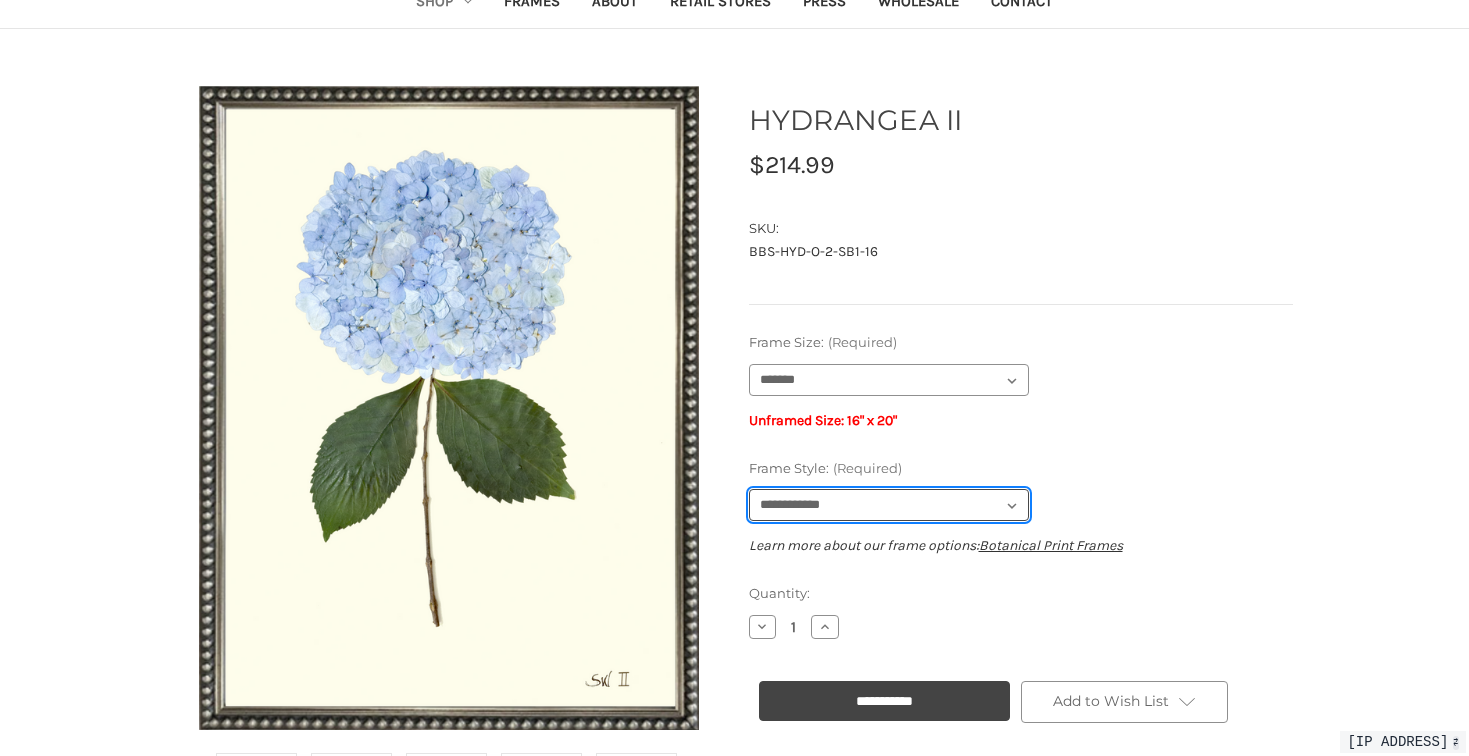click on "**********" at bounding box center (889, 505) 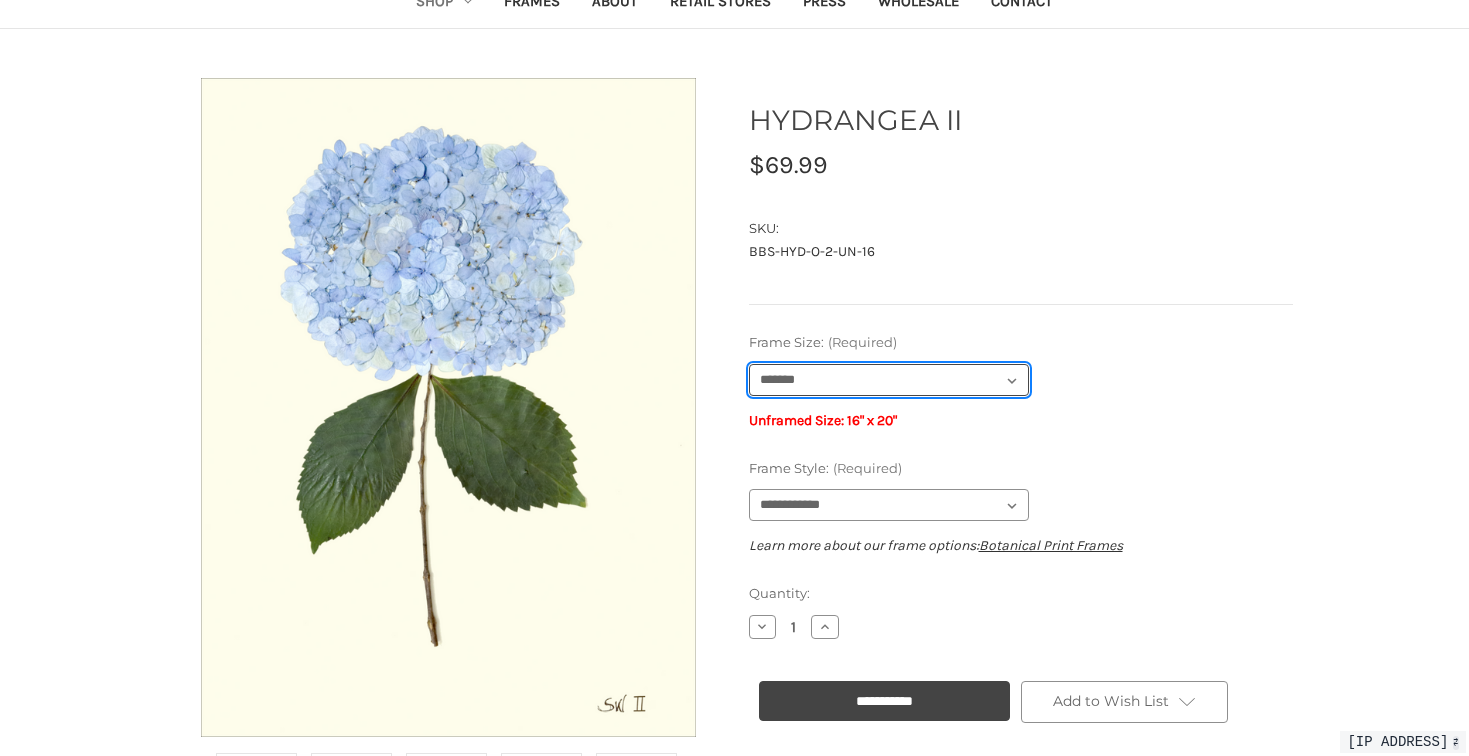 click on "**********" at bounding box center (889, 380) 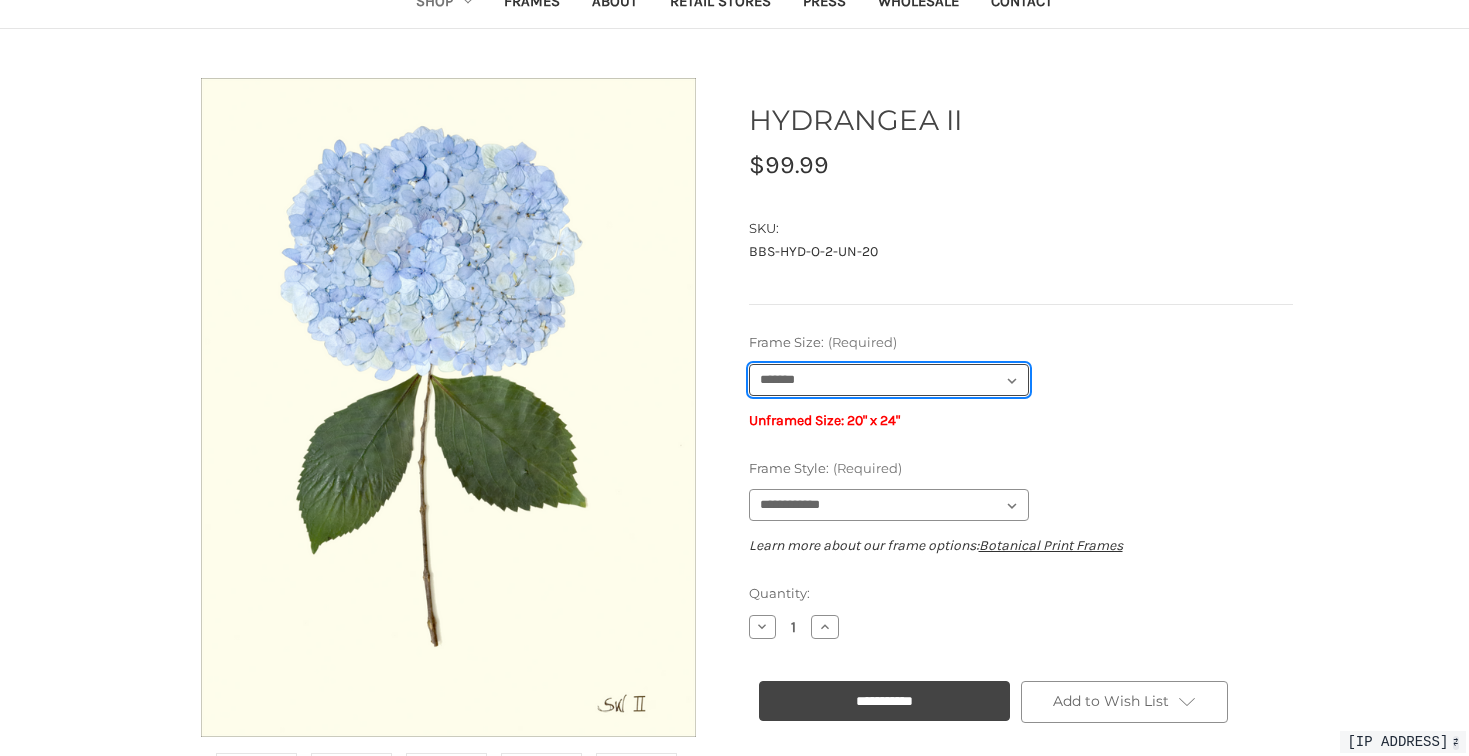 click on "**********" at bounding box center (889, 380) 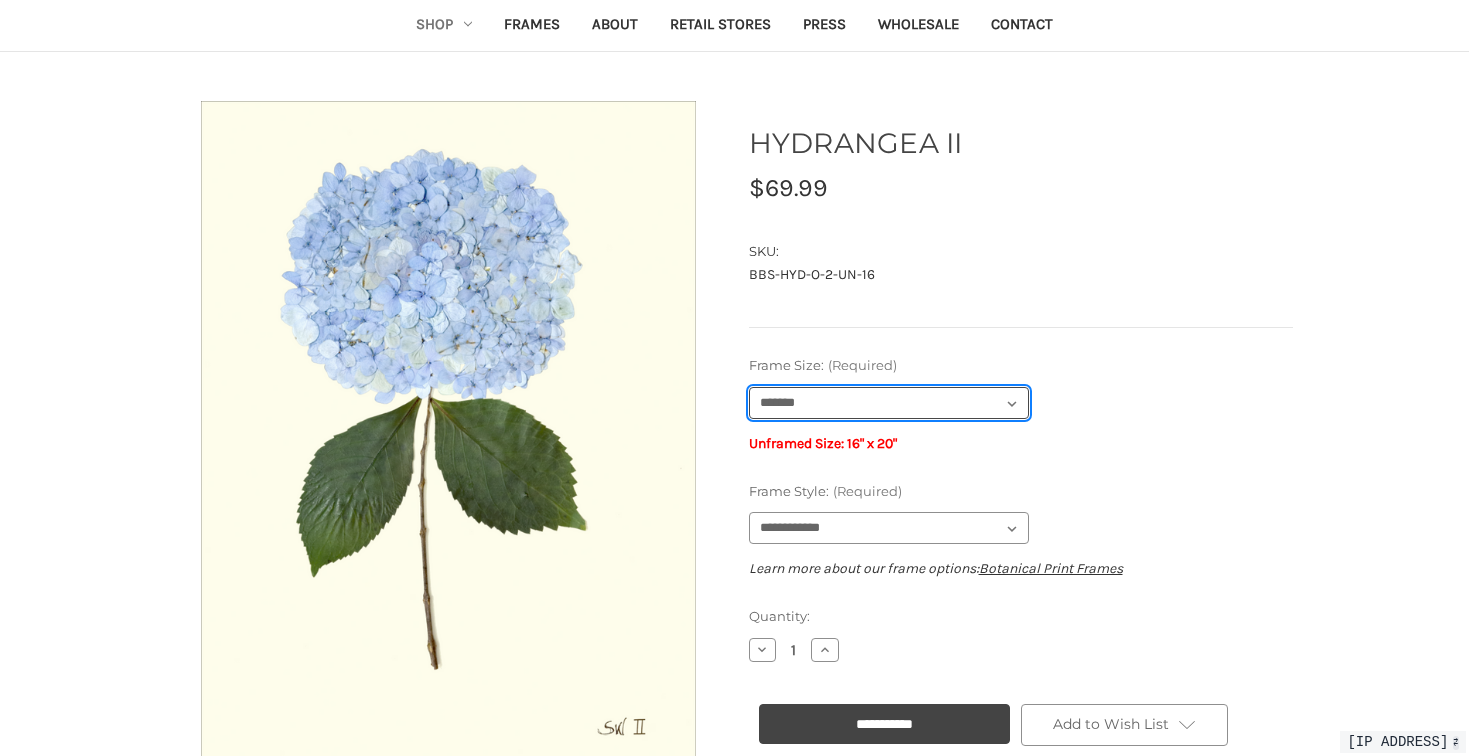 scroll, scrollTop: 0, scrollLeft: 0, axis: both 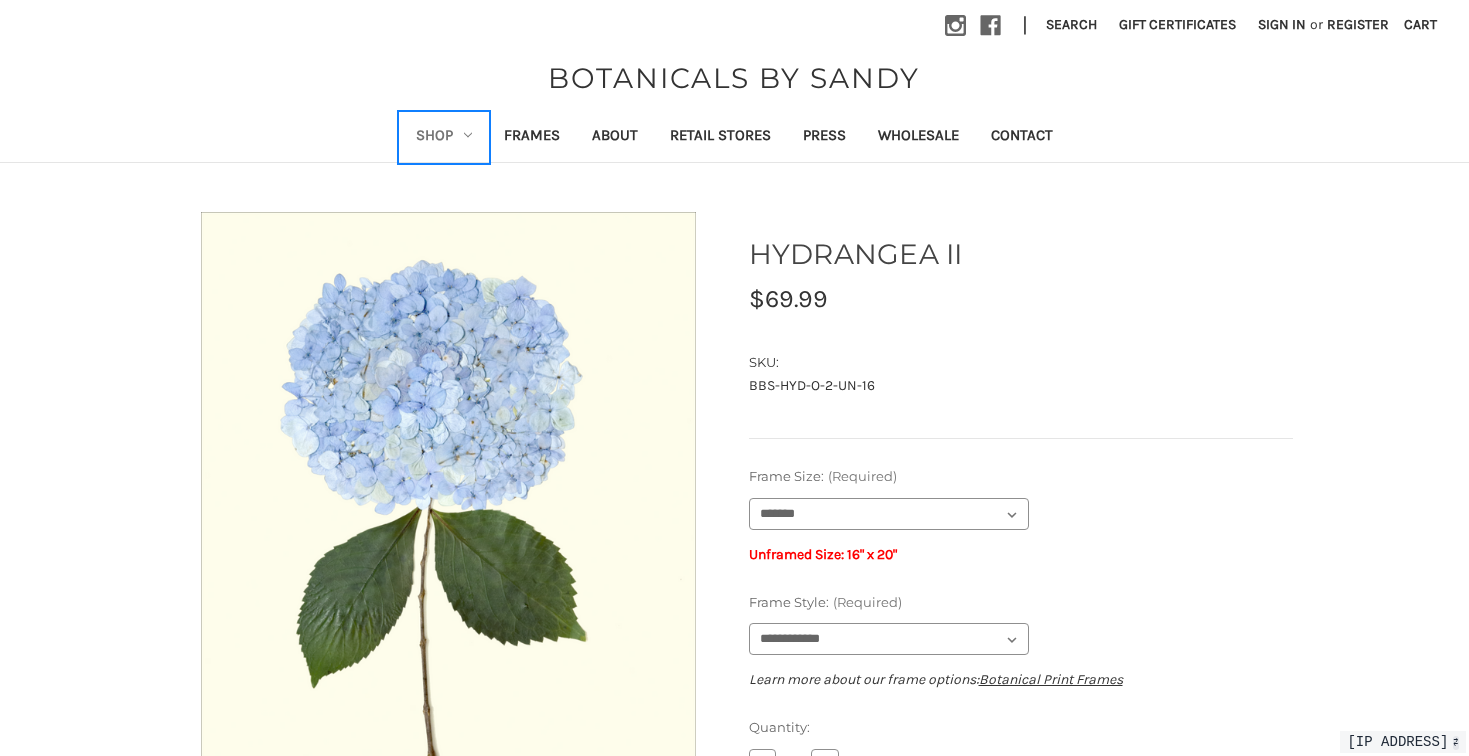 click on "Shop" at bounding box center (444, 137) 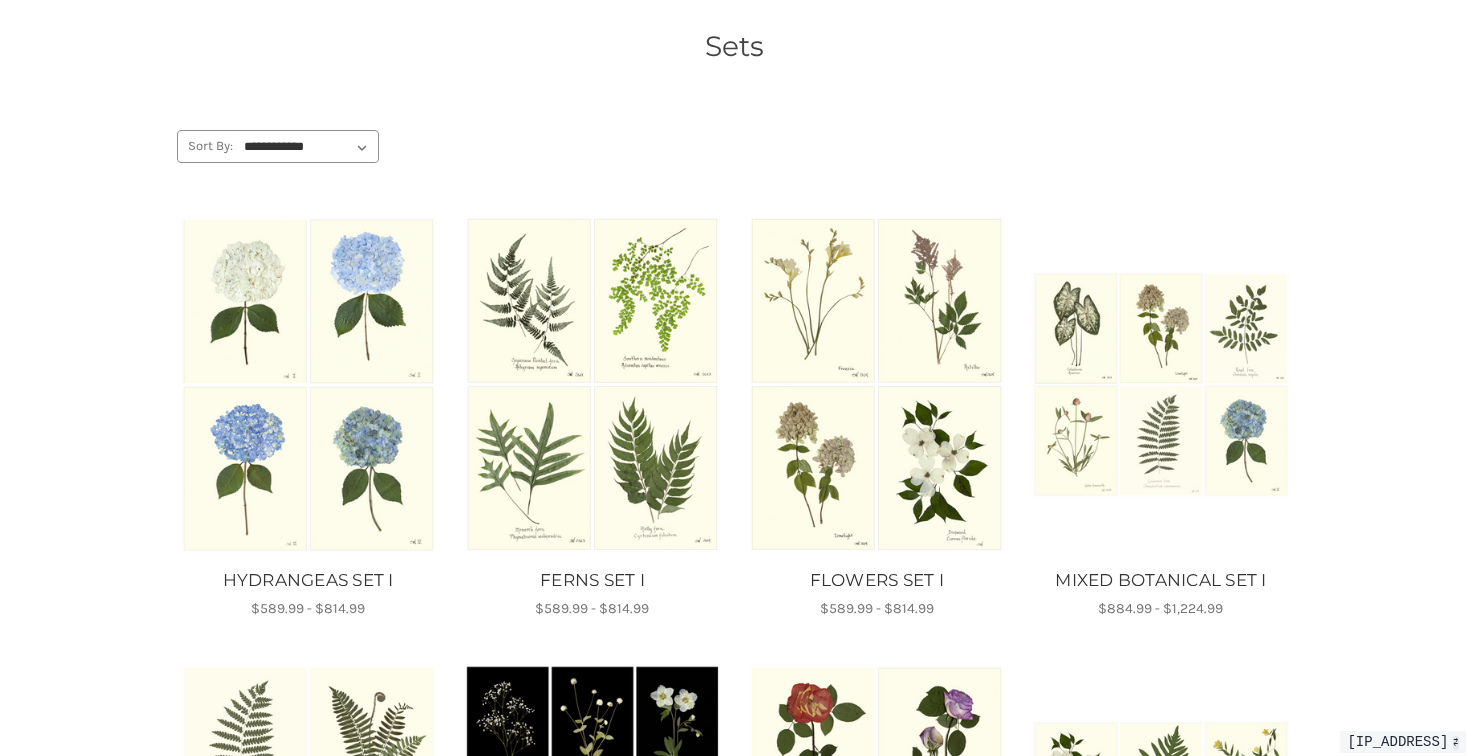 scroll, scrollTop: 211, scrollLeft: 0, axis: vertical 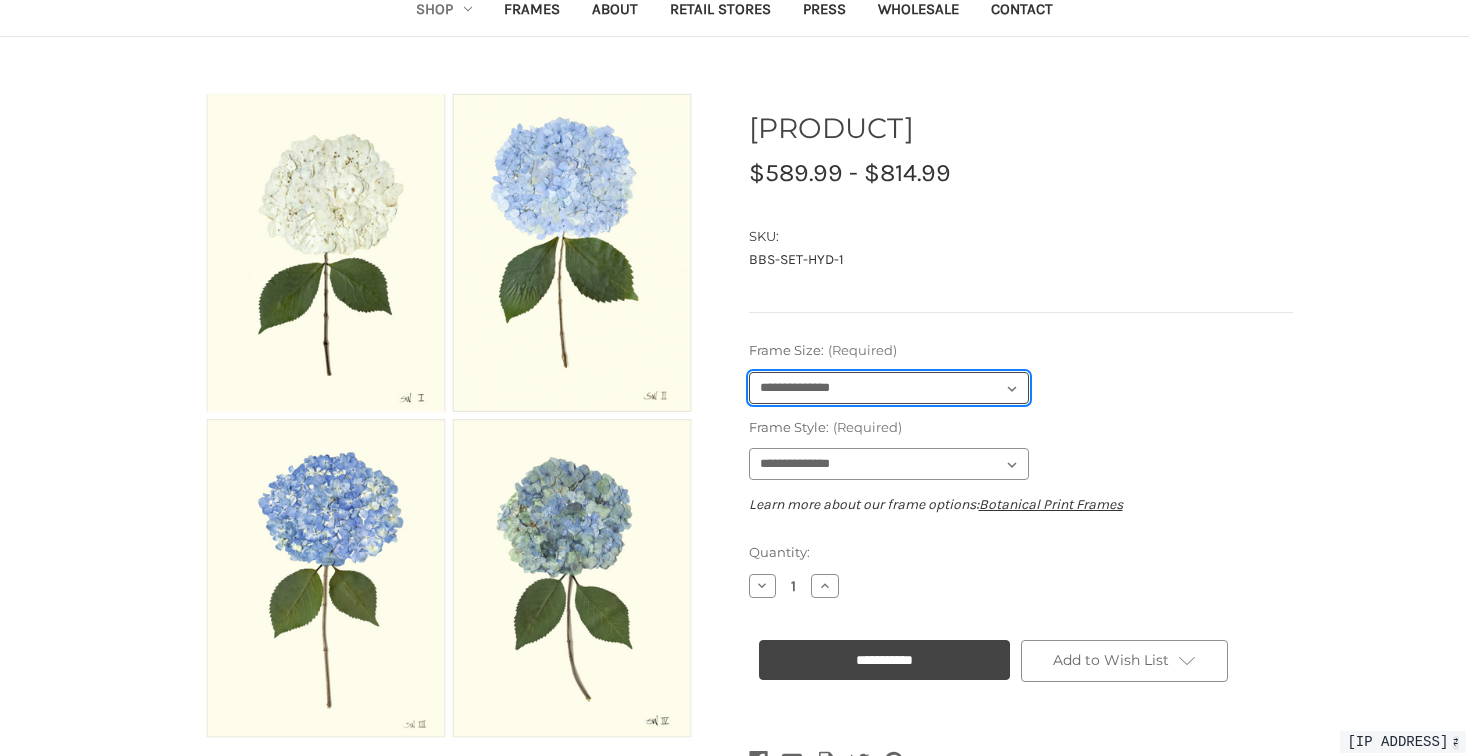 click on "**********" at bounding box center [889, 388] 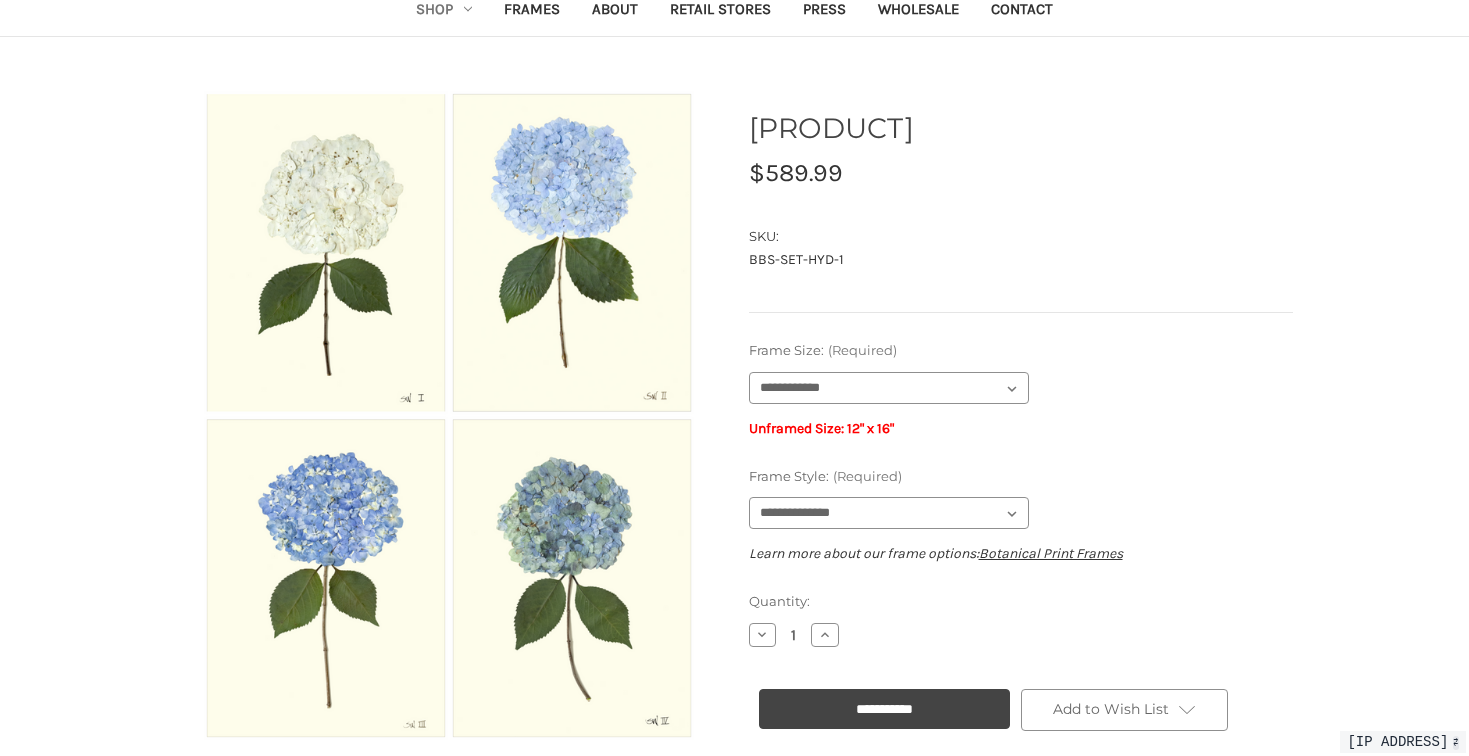 click on "**********" at bounding box center [1021, 498] 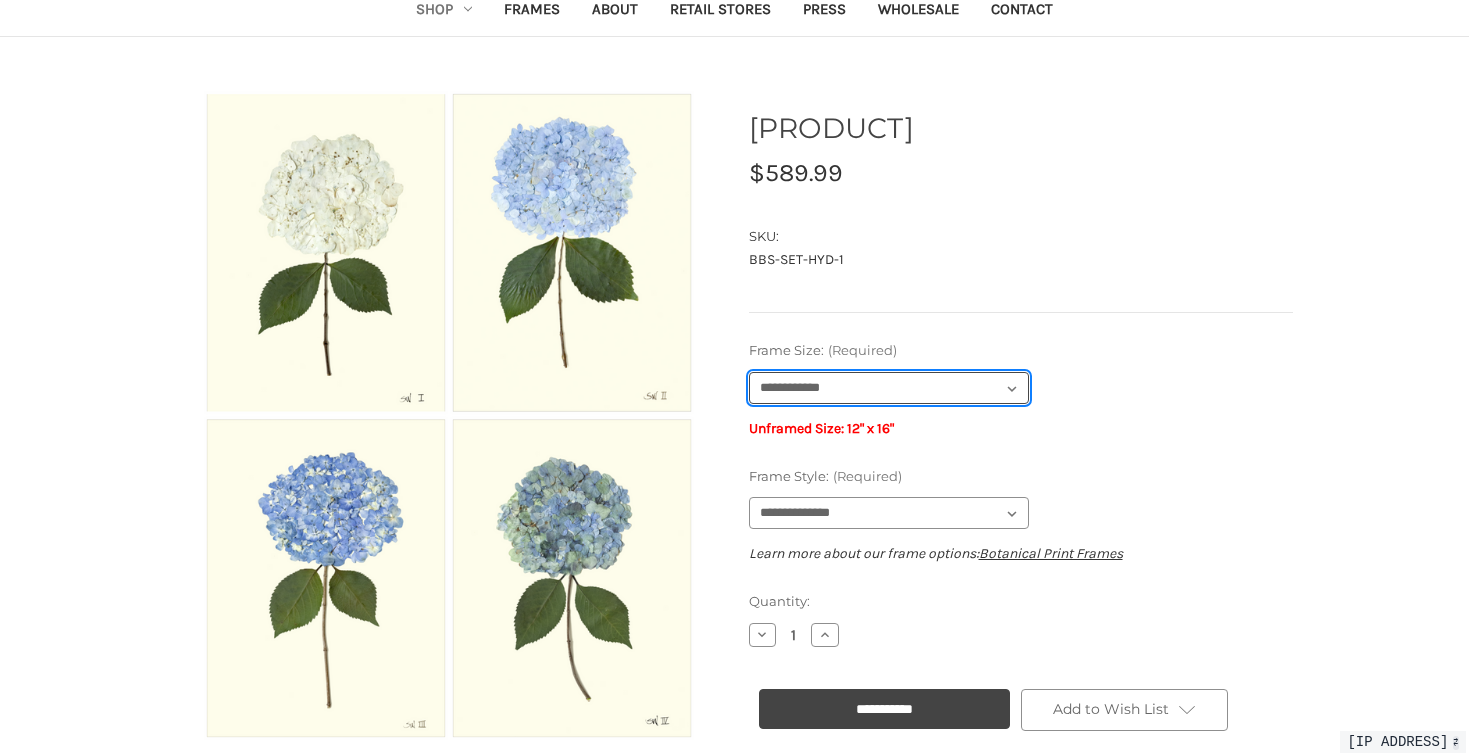 click on "**********" at bounding box center (889, 388) 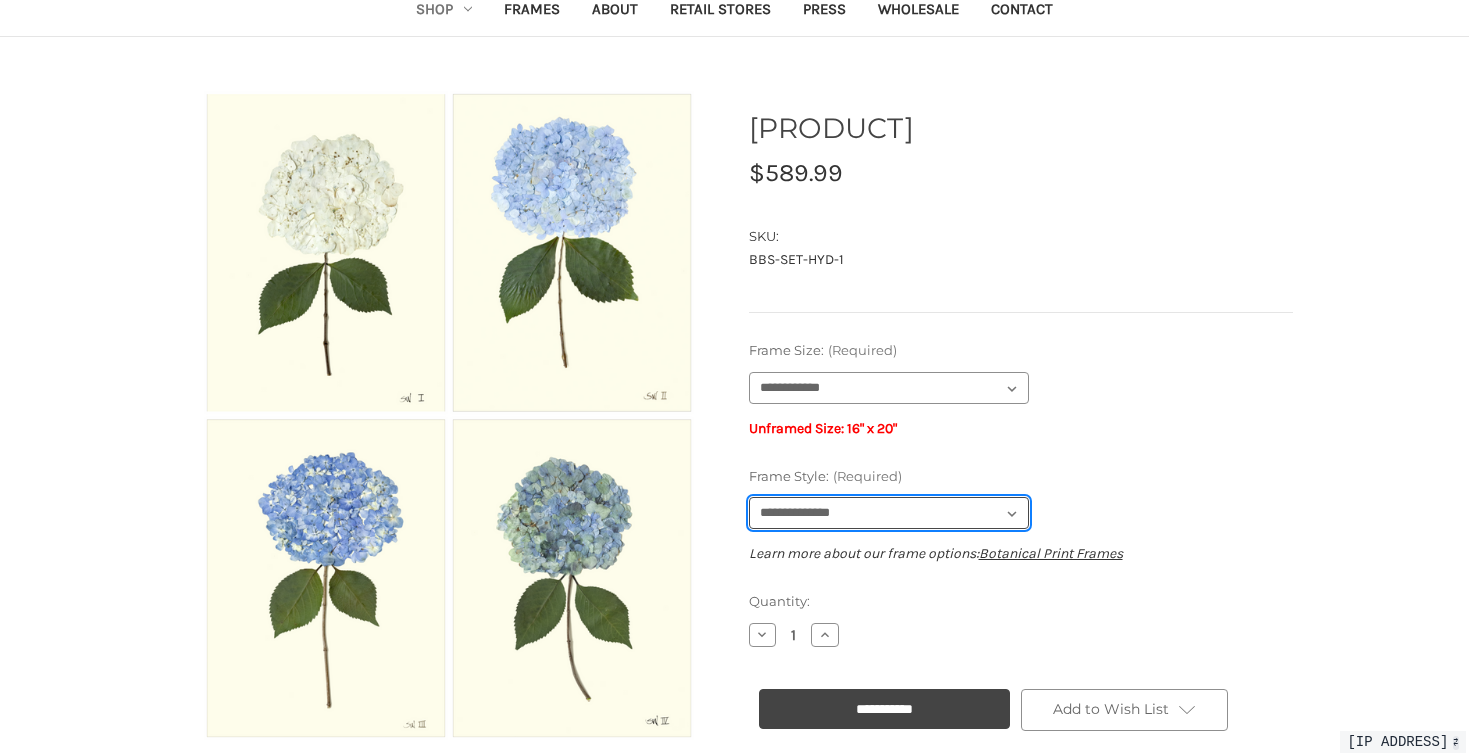 click on "**********" at bounding box center [889, 513] 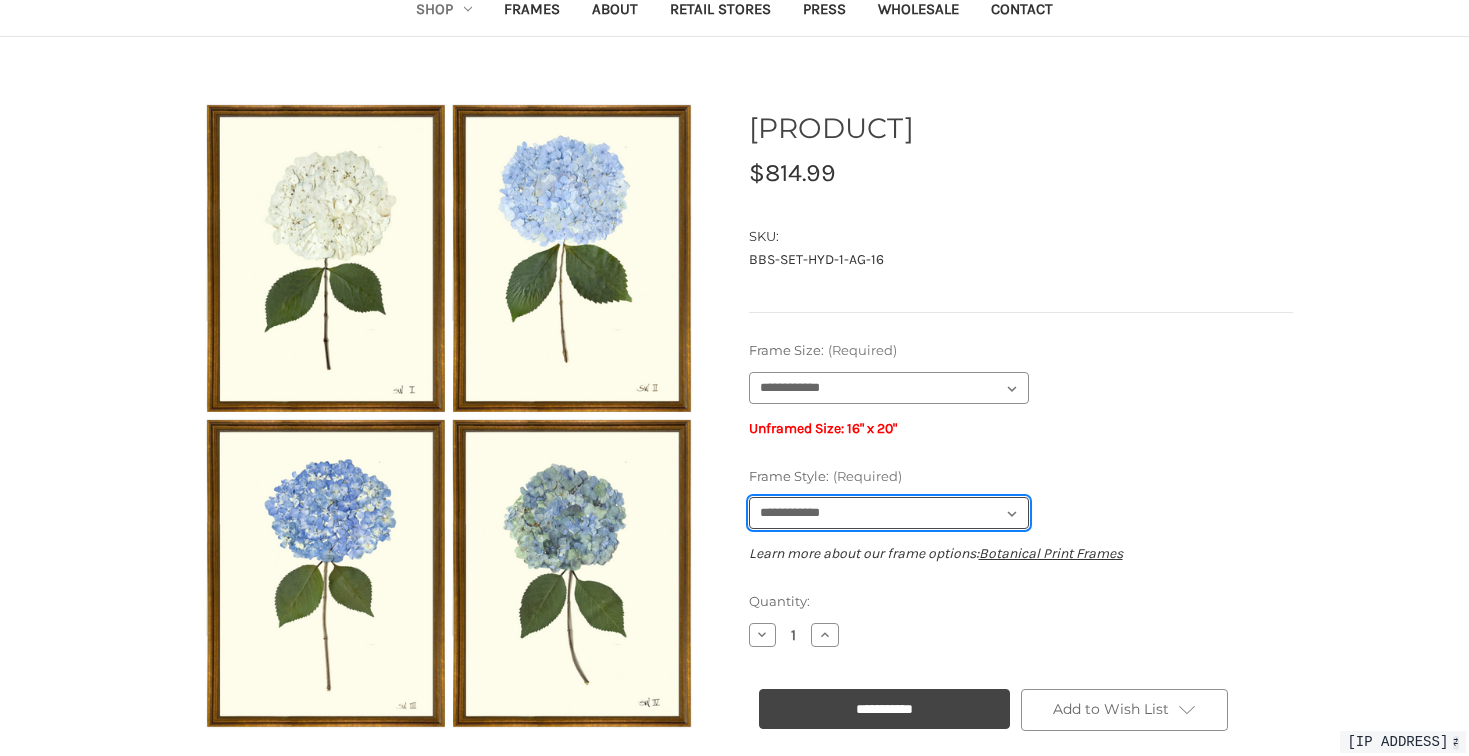 click on "**********" at bounding box center [889, 513] 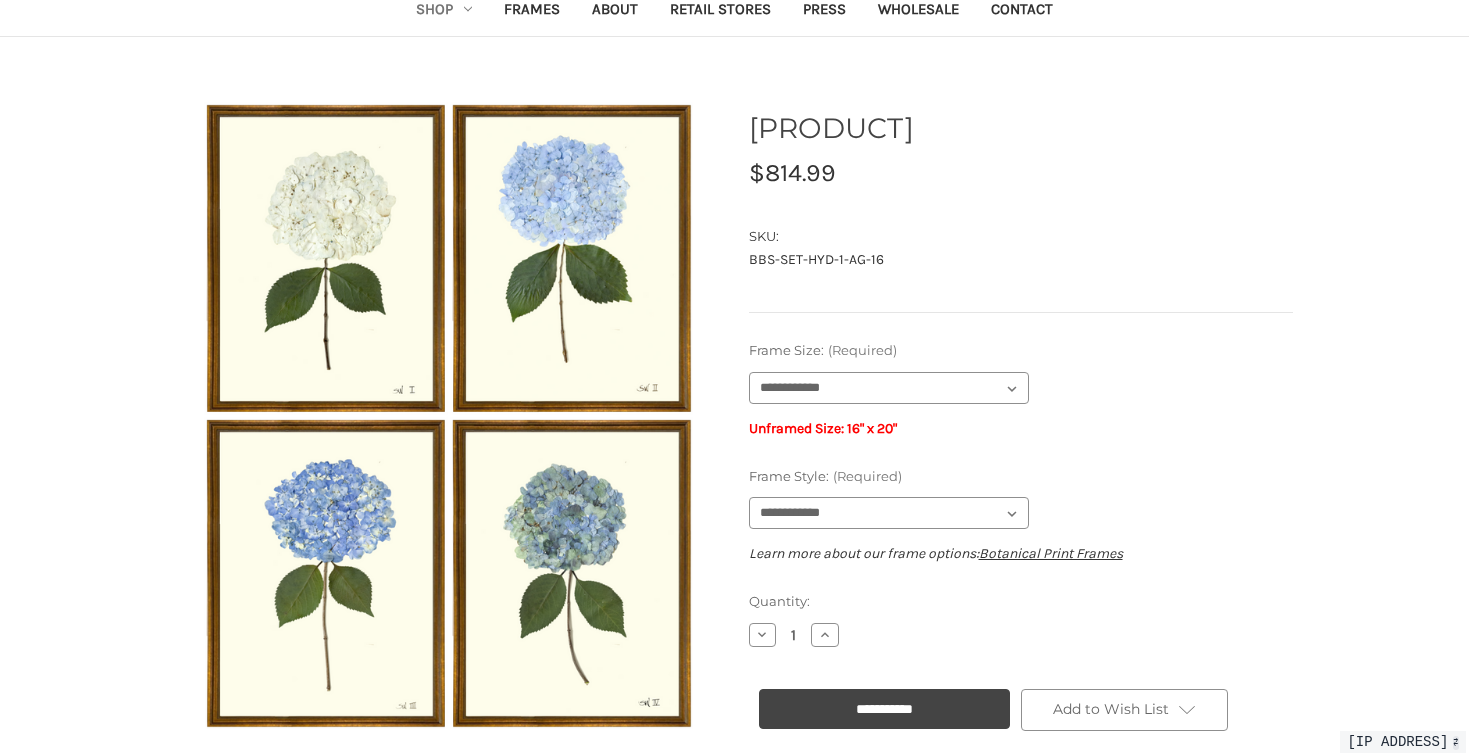 click on "**********" at bounding box center [1021, 452] 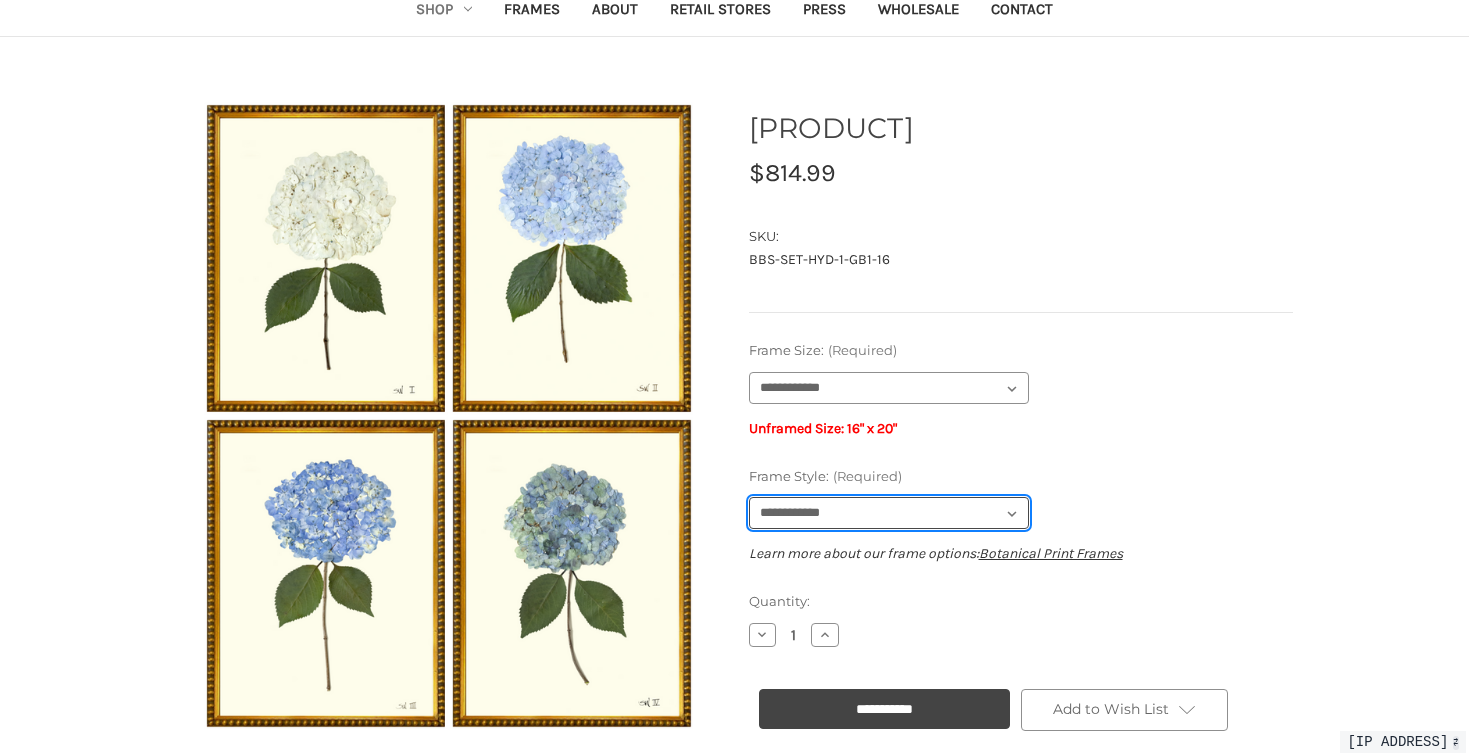 click on "**********" at bounding box center (889, 513) 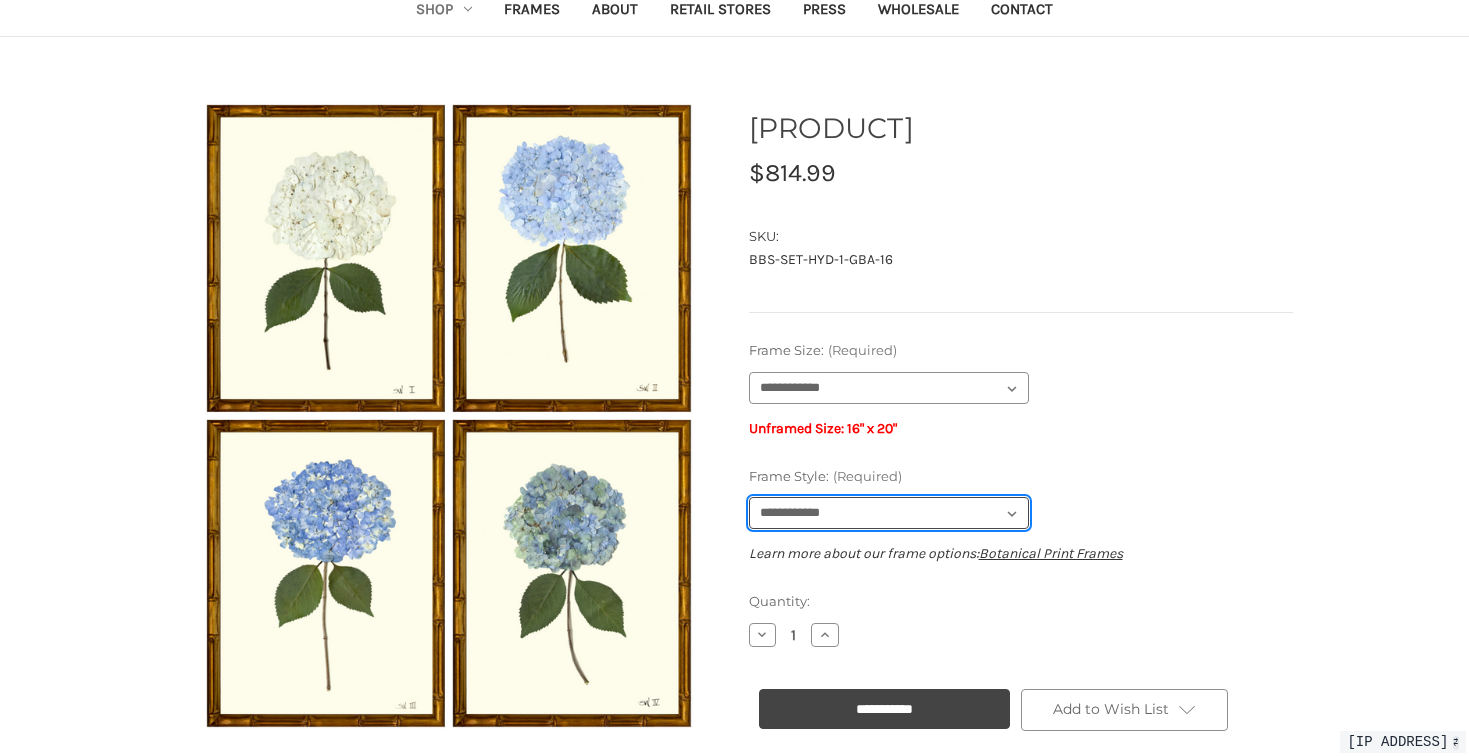 click on "**********" at bounding box center [889, 513] 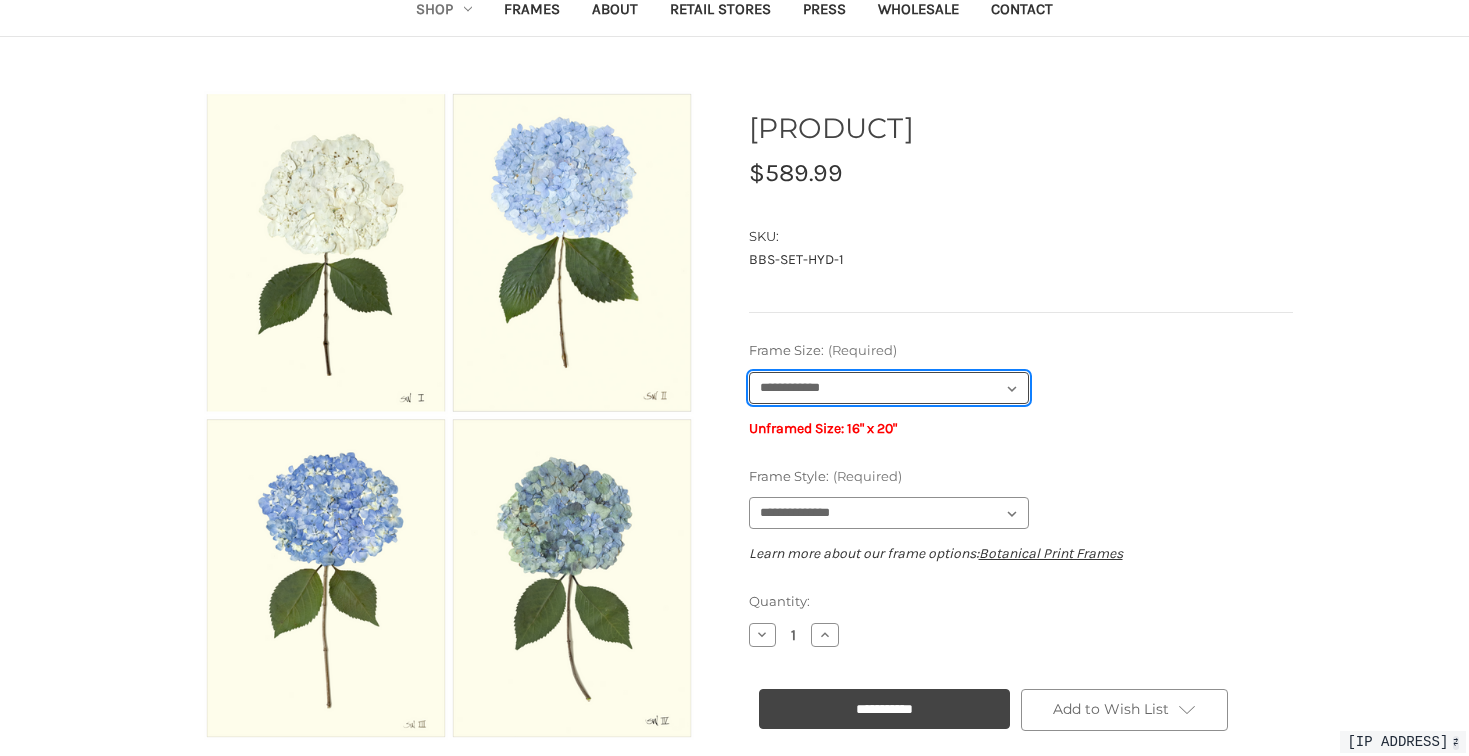 click on "**********" at bounding box center (889, 388) 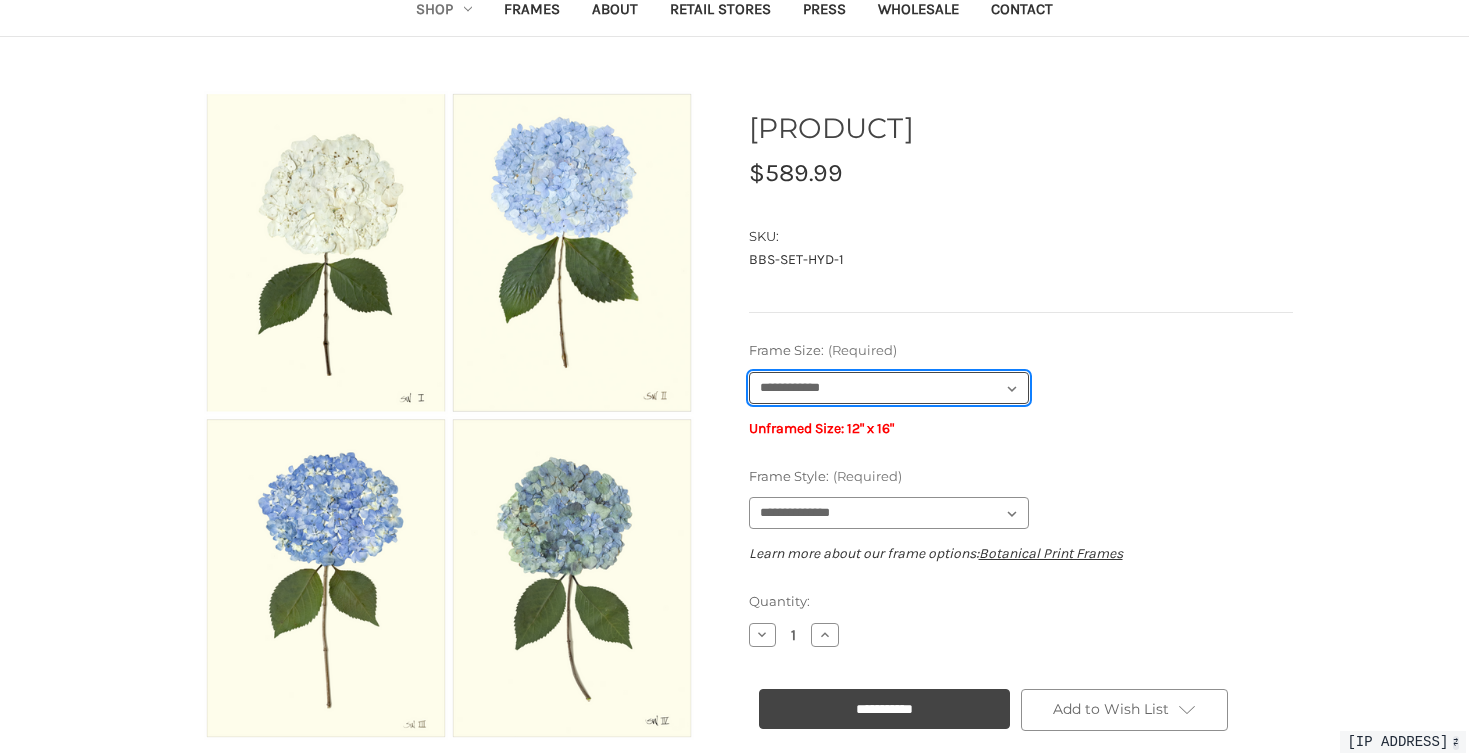 click on "**********" at bounding box center (889, 388) 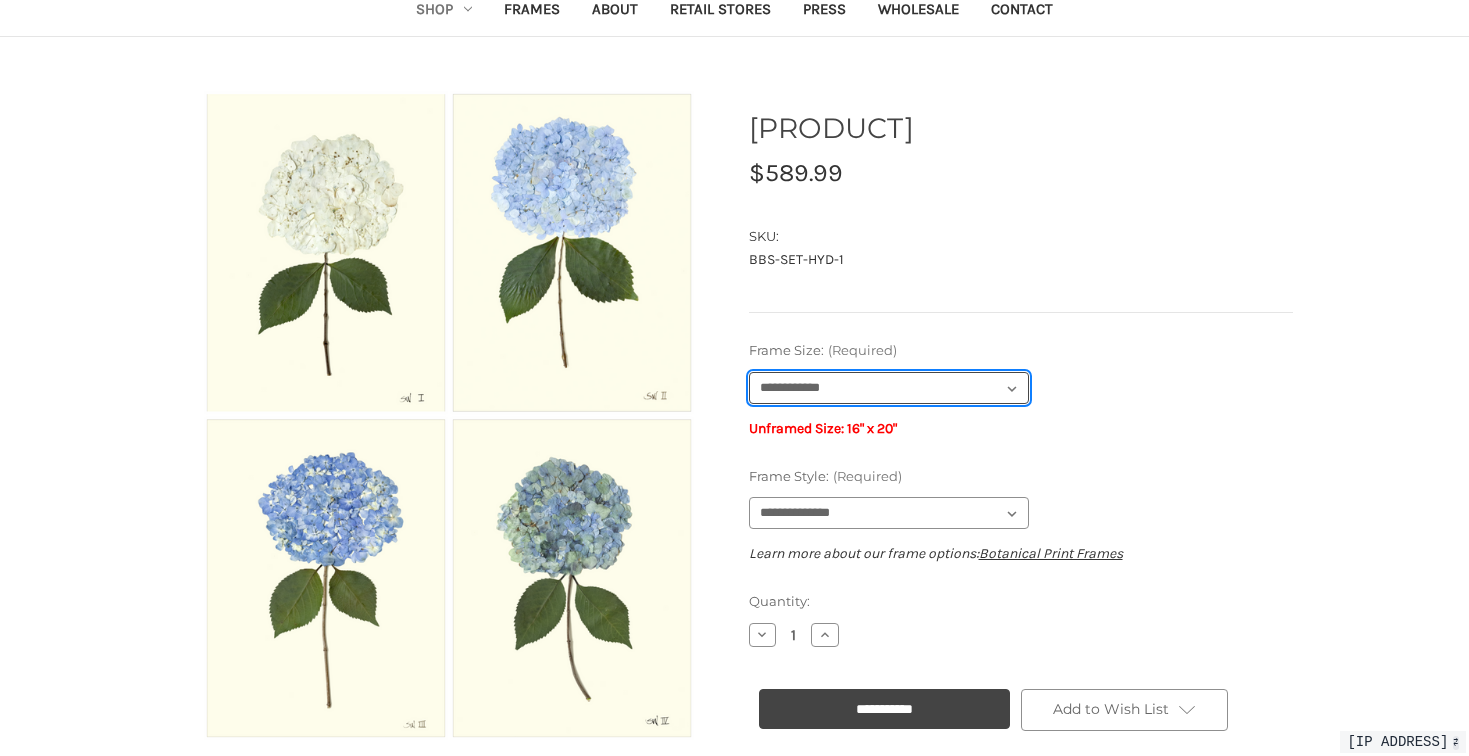 click on "**********" at bounding box center (889, 388) 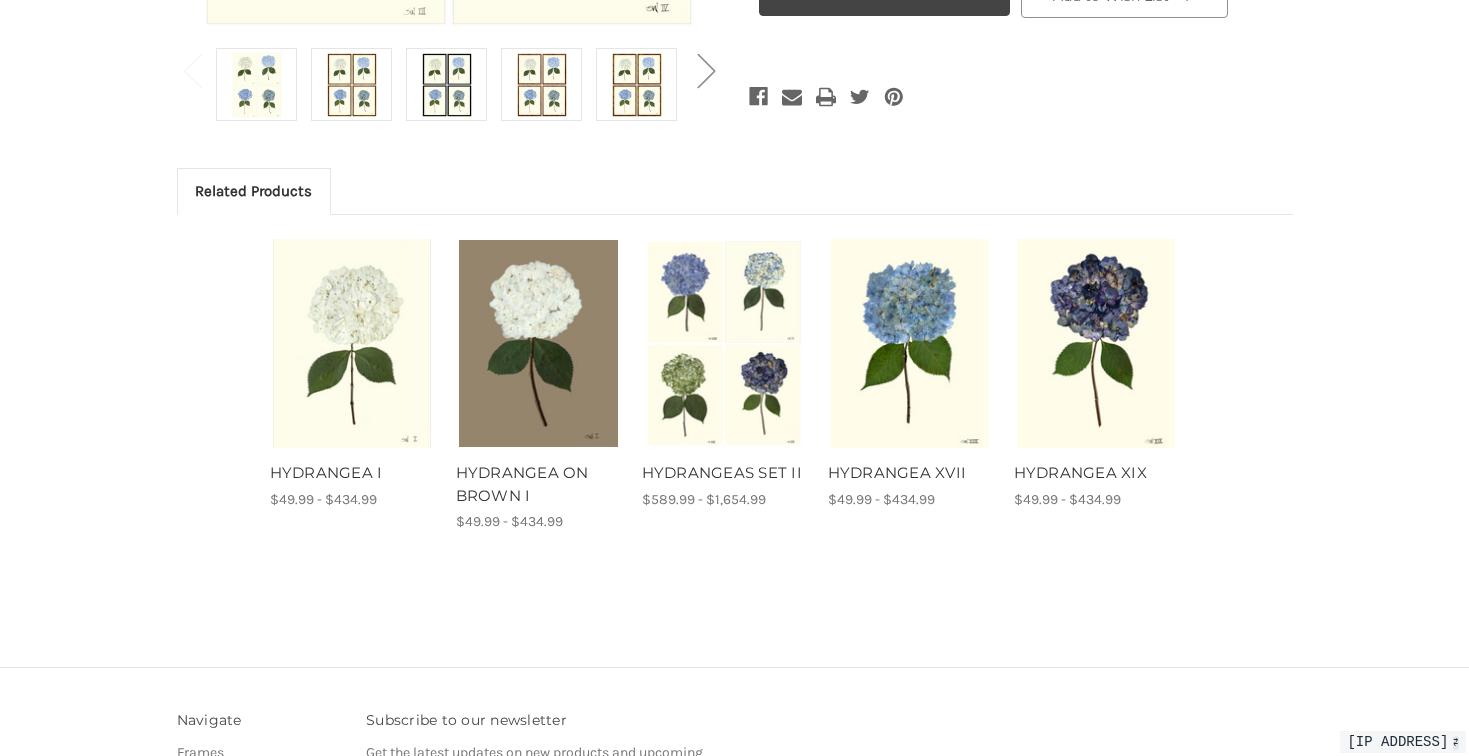 scroll, scrollTop: 841, scrollLeft: 0, axis: vertical 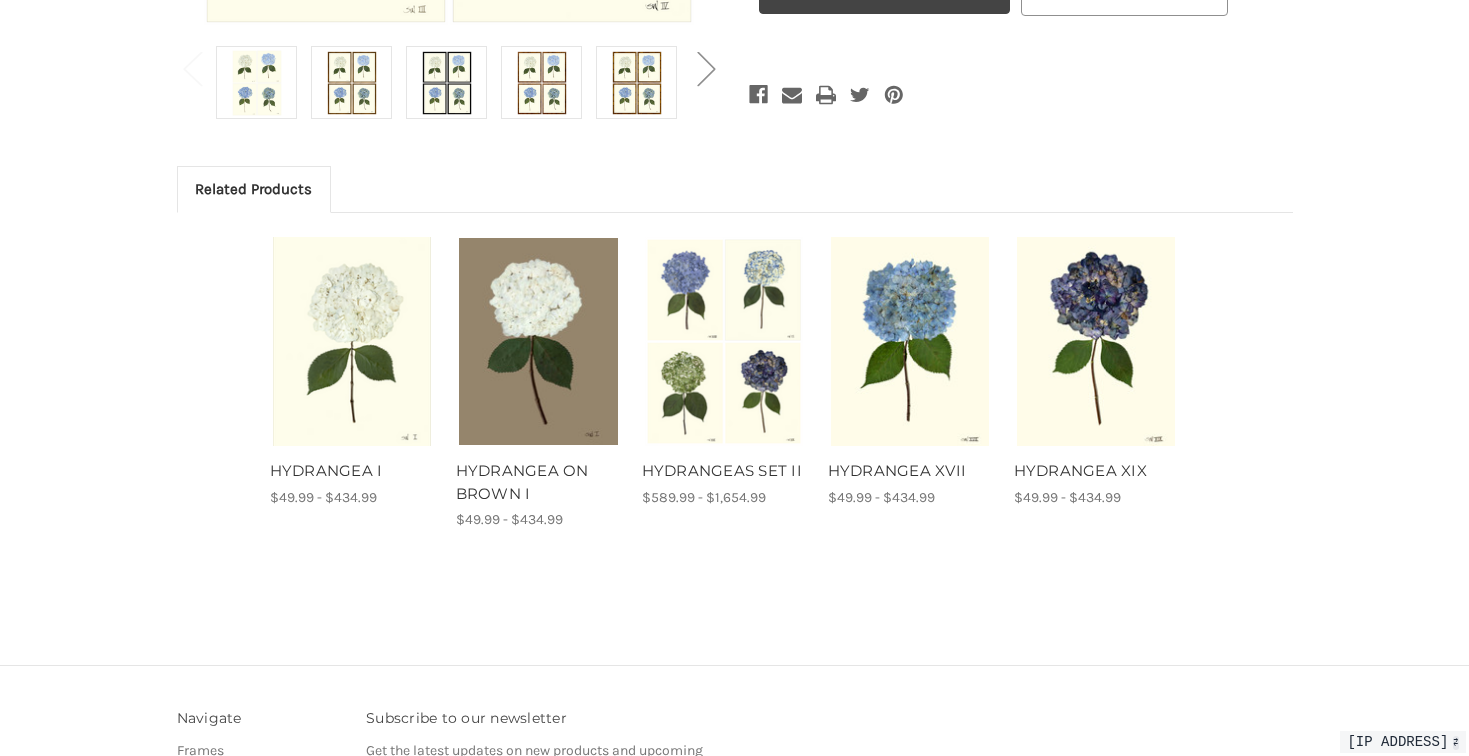 drag, startPoint x: 556, startPoint y: 338, endPoint x: 753, endPoint y: 3, distance: 388.63092 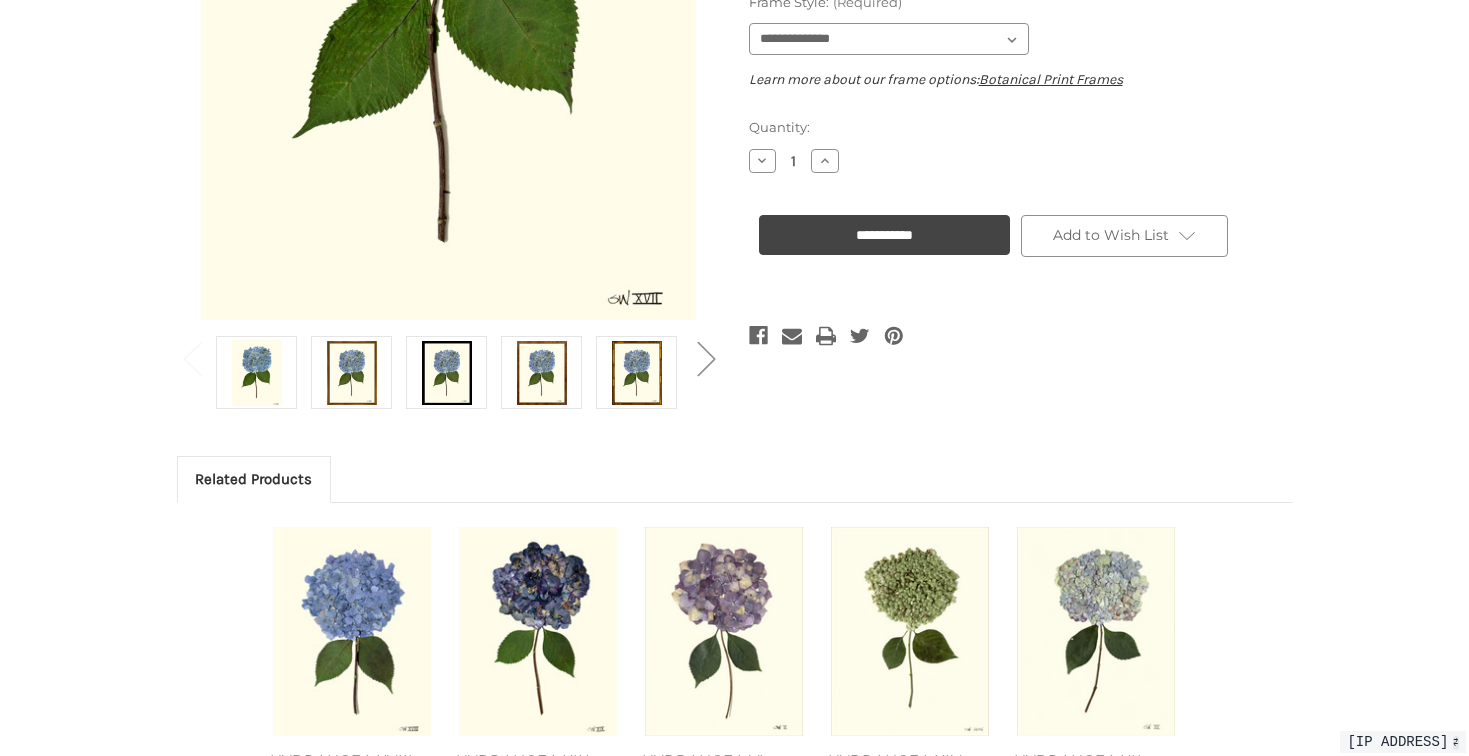scroll, scrollTop: 262, scrollLeft: 0, axis: vertical 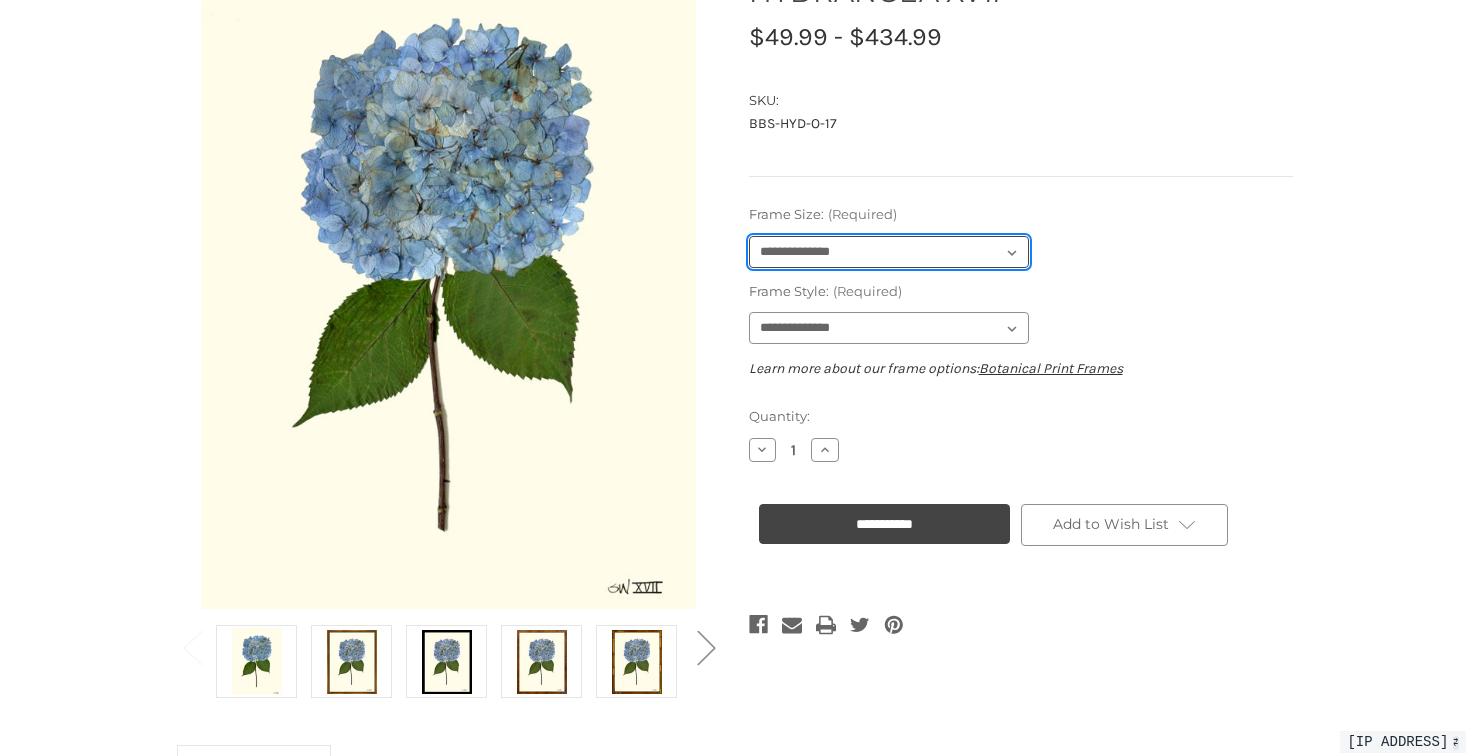 click on "**********" at bounding box center (889, 252) 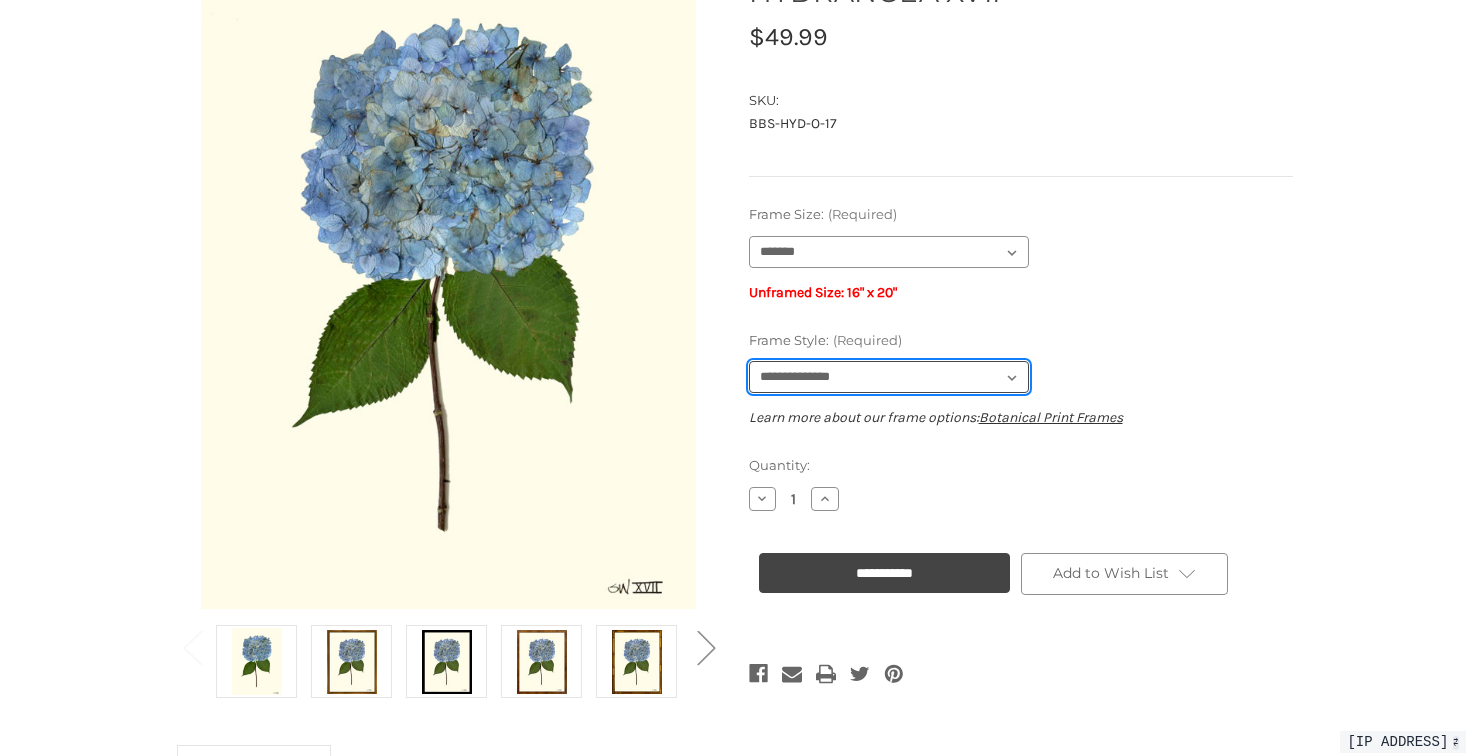 click on "**********" at bounding box center (889, 377) 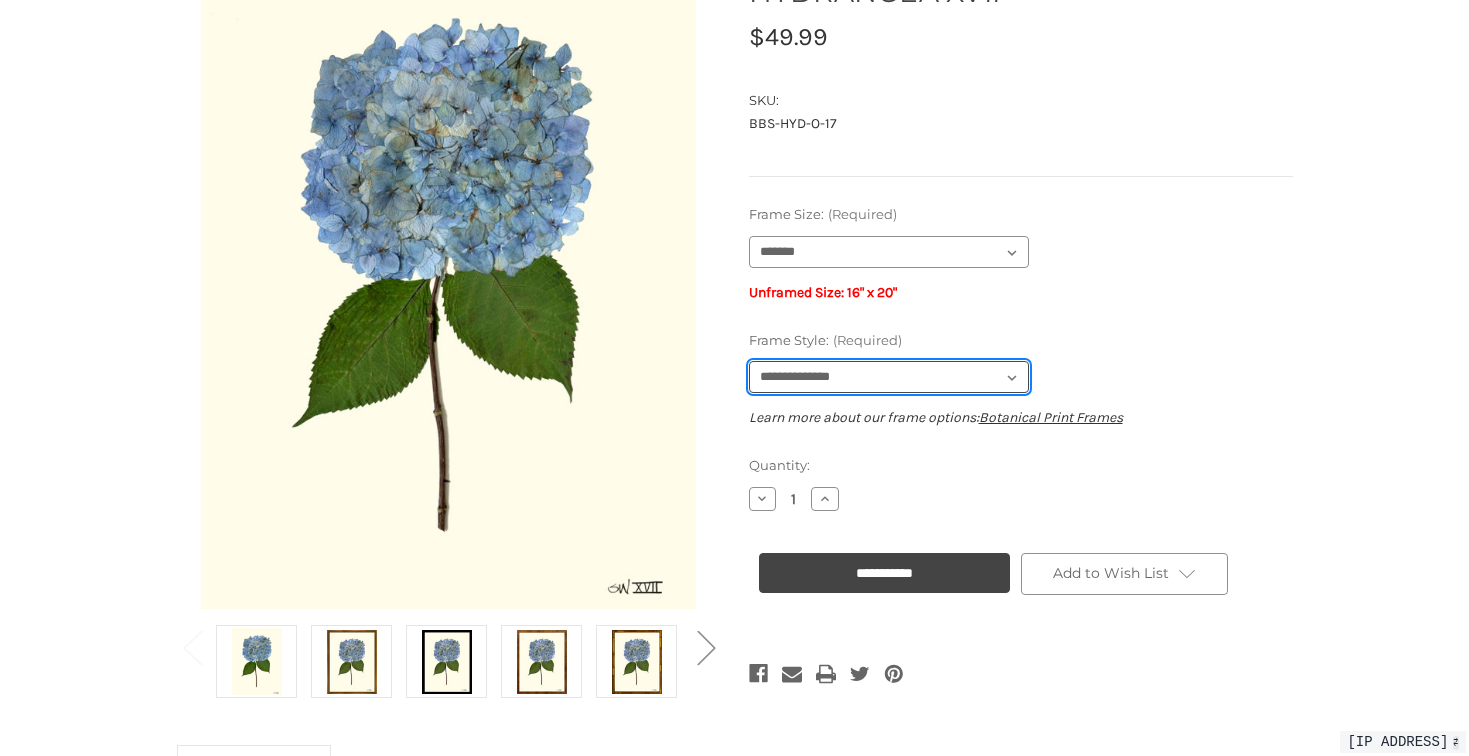 select on "****" 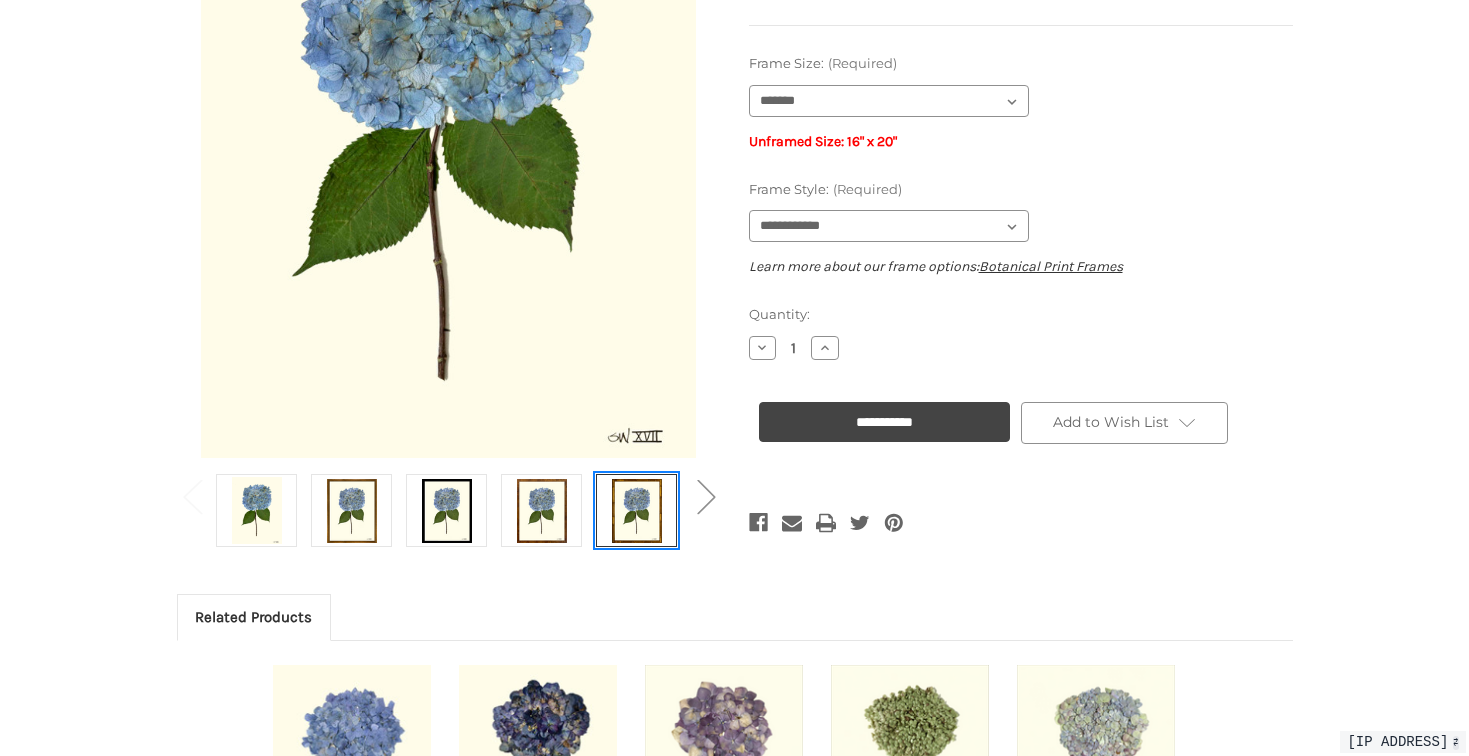 click at bounding box center [637, 510] 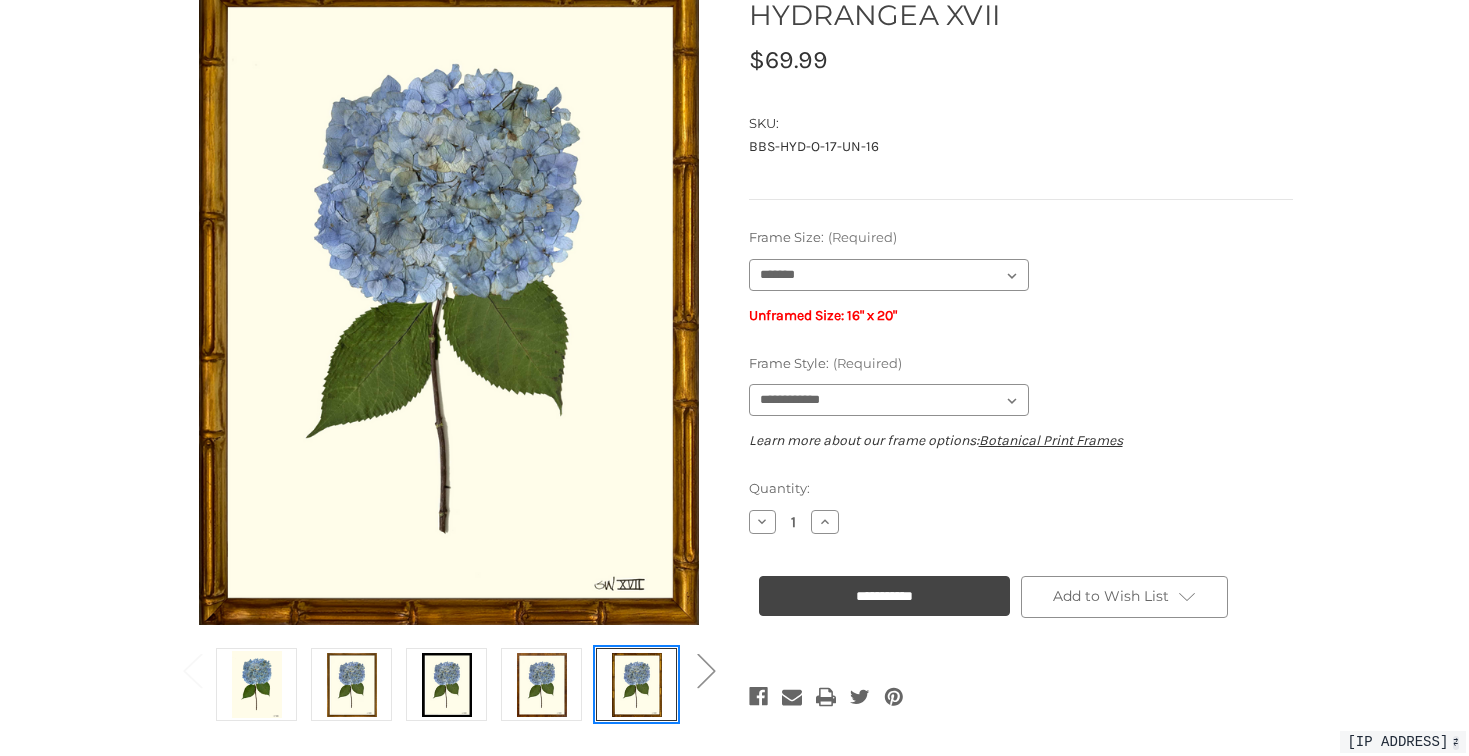 scroll, scrollTop: 225, scrollLeft: 0, axis: vertical 